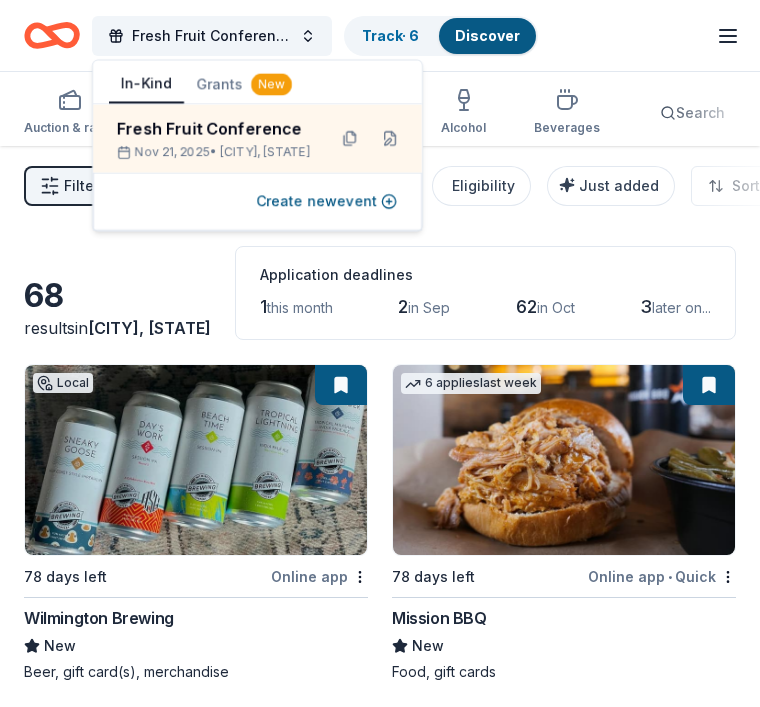 scroll, scrollTop: 0, scrollLeft: 0, axis: both 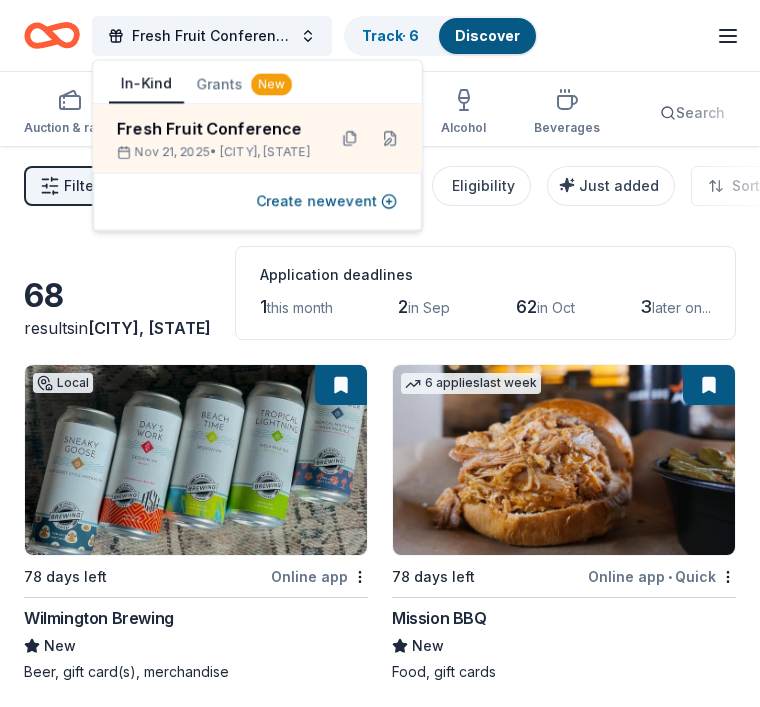 click on "Cape Fear, NC" at bounding box center (265, 153) 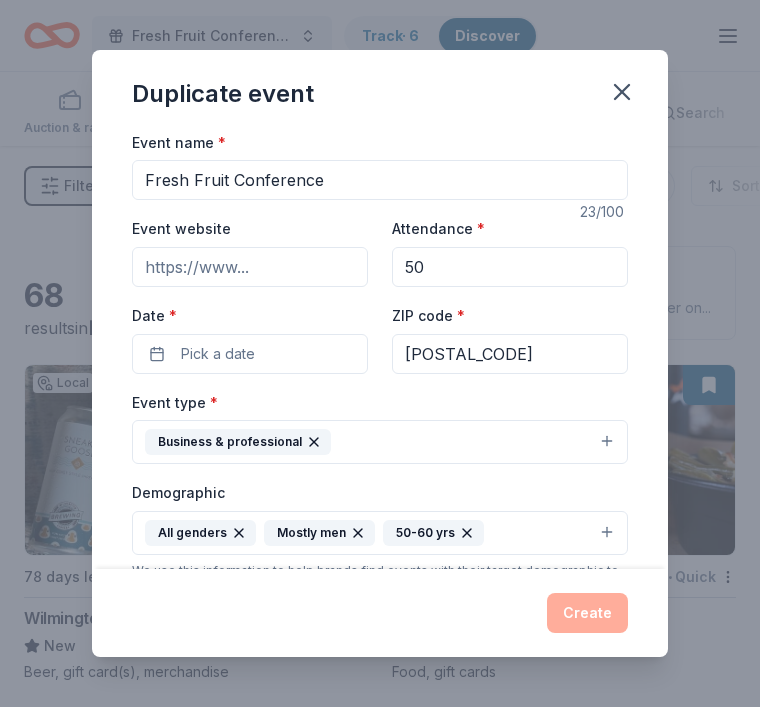 click at bounding box center [622, 92] 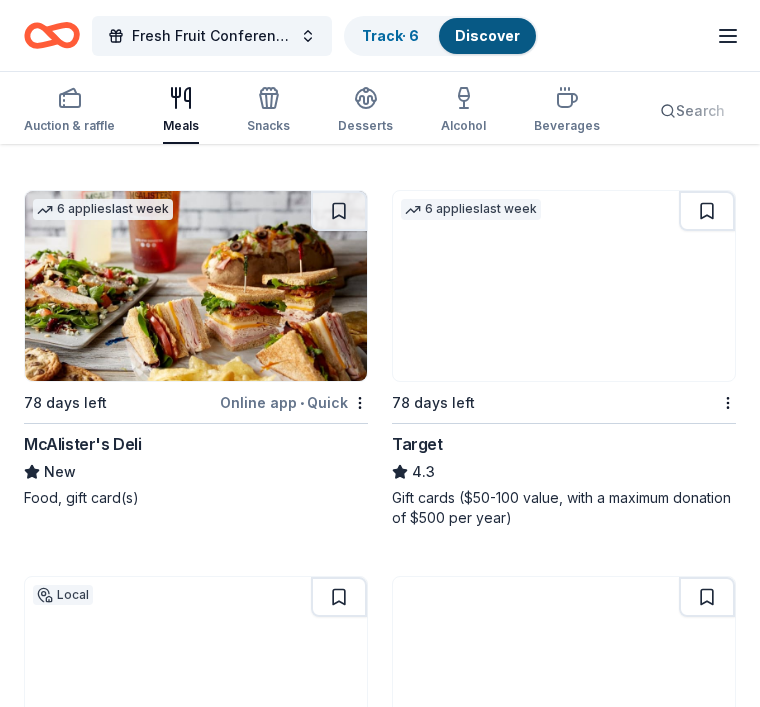scroll, scrollTop: 1978, scrollLeft: 0, axis: vertical 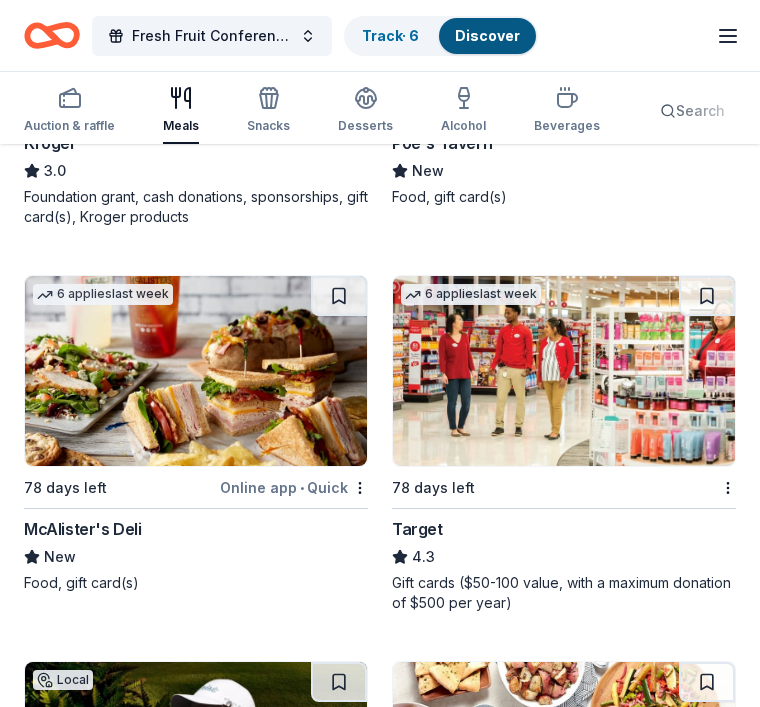 click 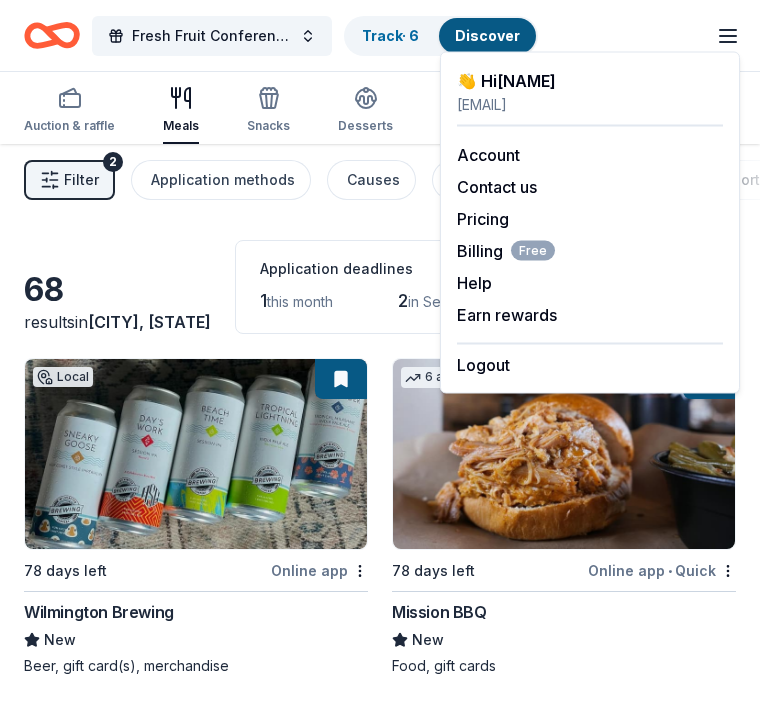scroll, scrollTop: 0, scrollLeft: 0, axis: both 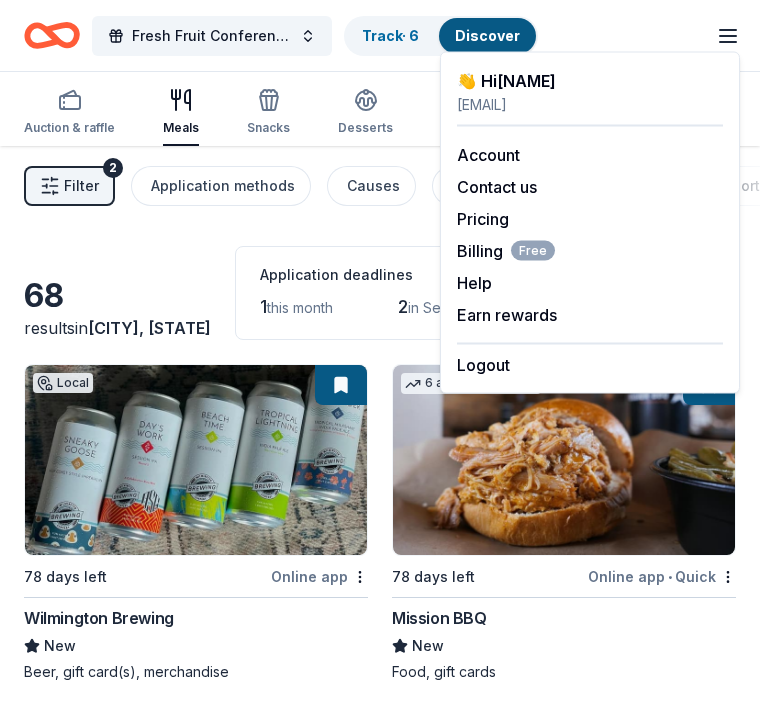 click on "Contact us" at bounding box center (497, 187) 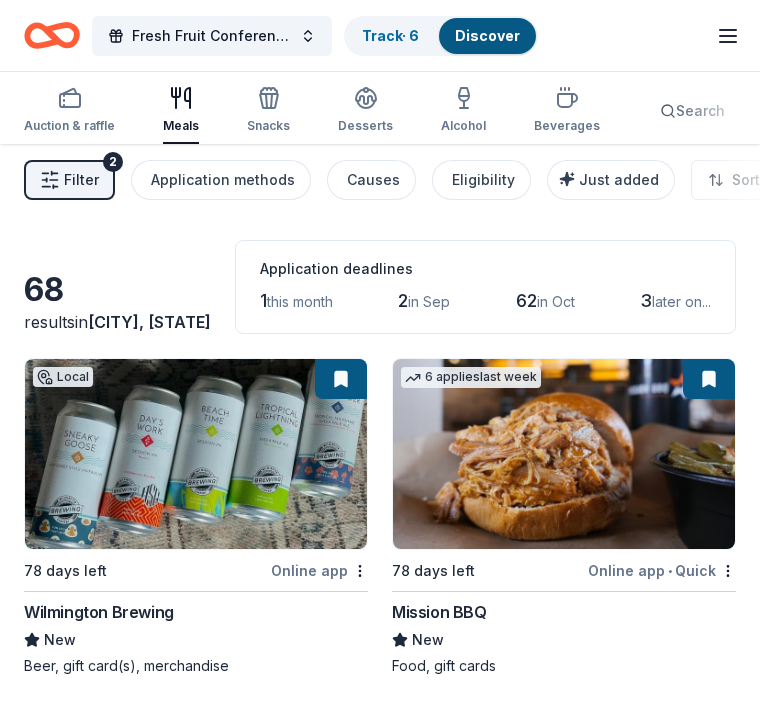 scroll, scrollTop: 0, scrollLeft: 0, axis: both 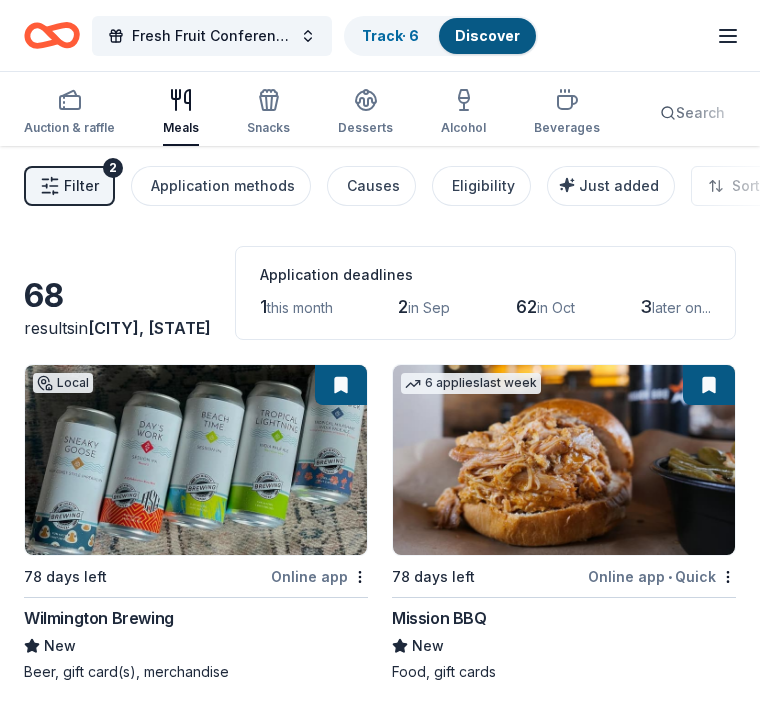 click at bounding box center [564, 460] 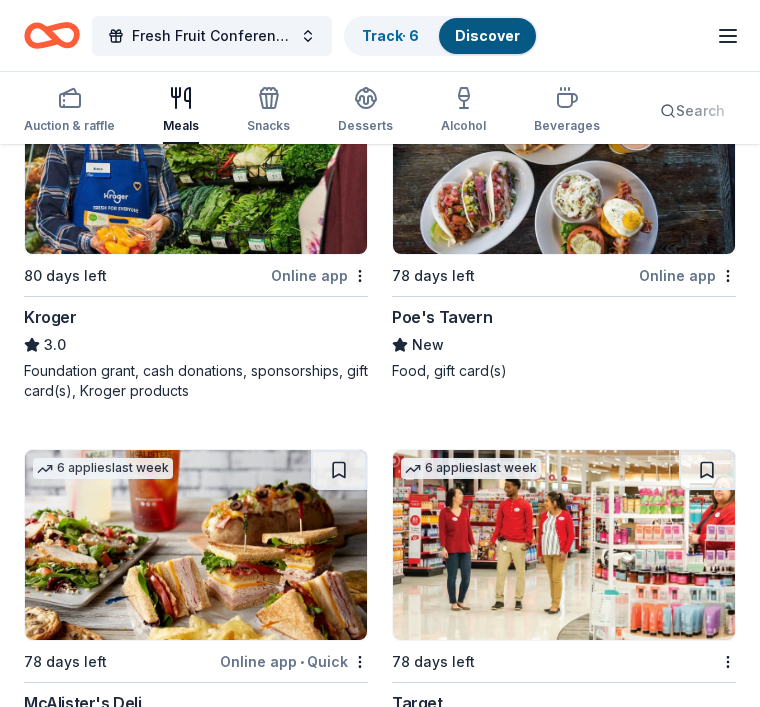 scroll, scrollTop: 1822, scrollLeft: 0, axis: vertical 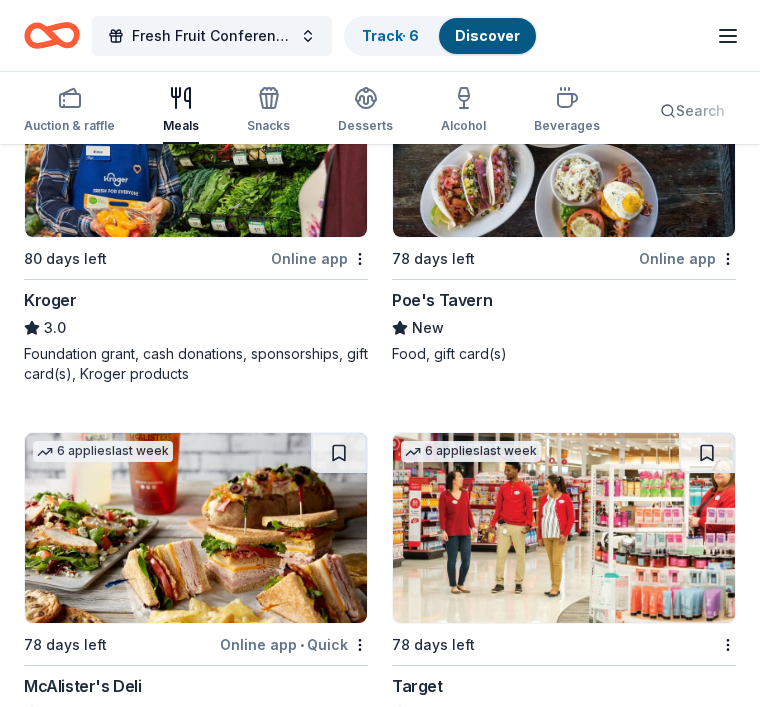 click at bounding box center (196, 528) 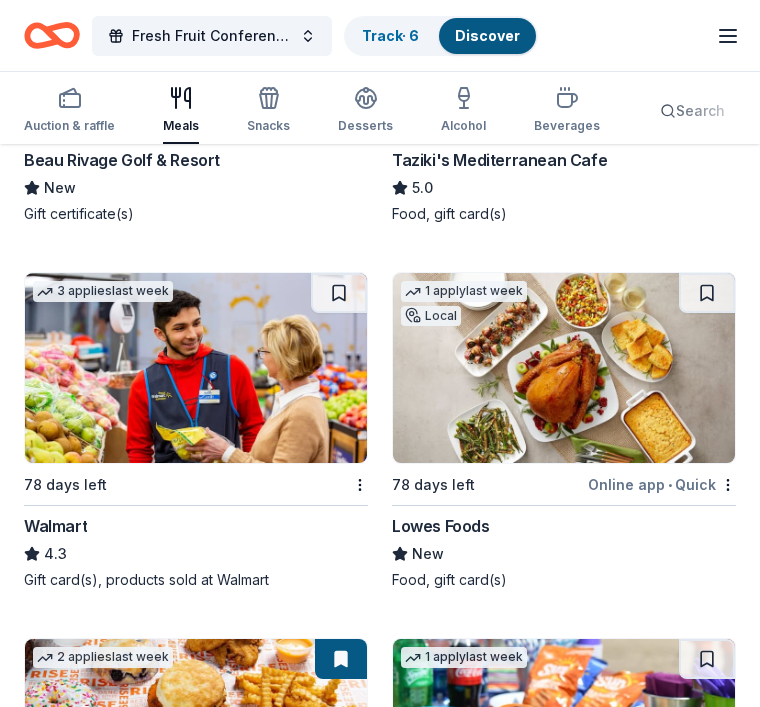 scroll, scrollTop: 2734, scrollLeft: 0, axis: vertical 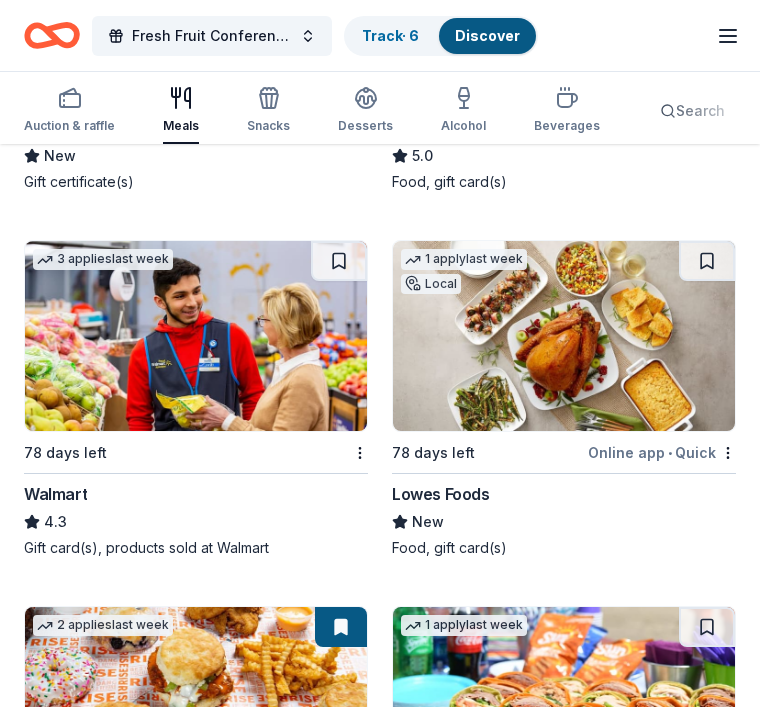 click at bounding box center [564, 336] 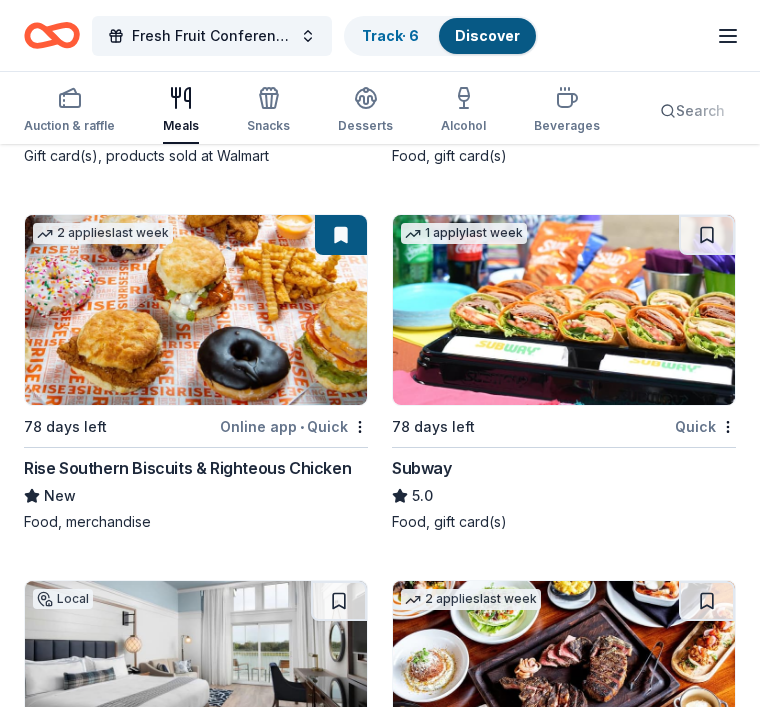 scroll, scrollTop: 3158, scrollLeft: 0, axis: vertical 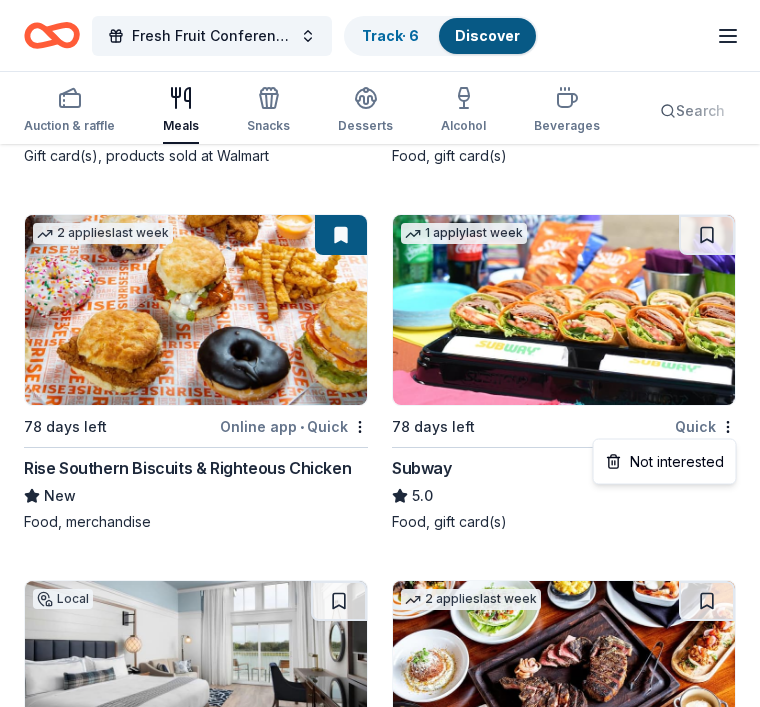 click on "Fresh Fruit Conference  Track  · 6 Discover Start free  trial $10 in rewards Auction & raffle Meals Snacks Desserts Alcohol Beverages Search 68 results  in  Cape Fear, NC Application deadlines 1  this month 2  in Sep 62  in Oct 3  later on... Local 78 days left Online app Wilmington Brewing New Beer, gift card(s), merchandise 6   applies  last week 78 days left Online app • Quick Mission BBQ New Food, gift cards 9   applies  last week 66 days left Online app • Quick KBP Foods 4.2 Gift card(s), free chicken sandwich card(s), discounted catering Local 78 days left Online app Urban Food Group New Gift cards, food donations 3   applies  last week 78 days left Online app Sheetz 5.0 Food, gift card(s), volunteer hours, financial contributions 8   applies  last week 78 days left Online app • Quick Freddy's Frozen Custard & Steakburgers 4.6 Gift basket(s), gift card(s), food Local 78 days left Online app Oceanic at the Crystal Pier New Food, gift card(s) Top rated 1   apply  last week 18 days left Online app 6" at bounding box center [380, -2805] 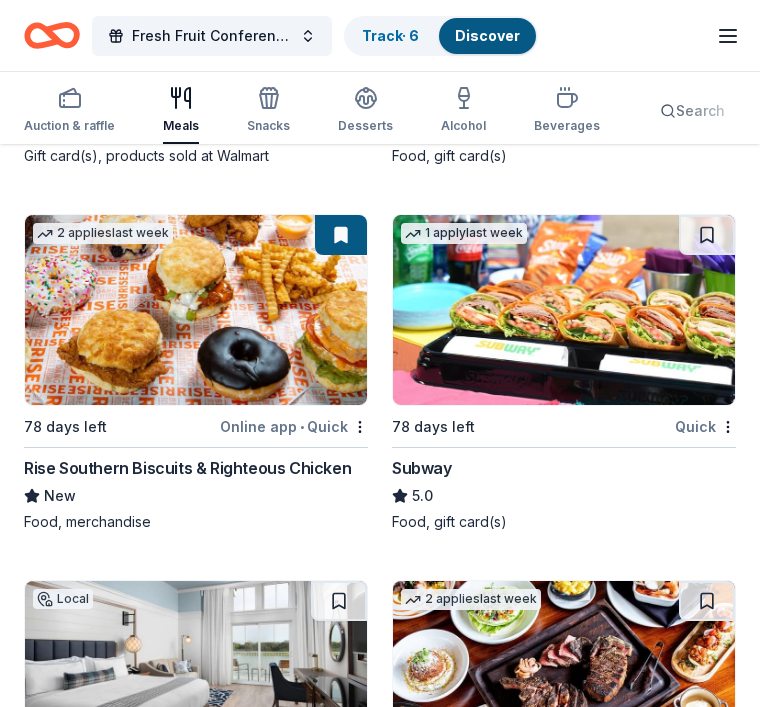click at bounding box center [564, 310] 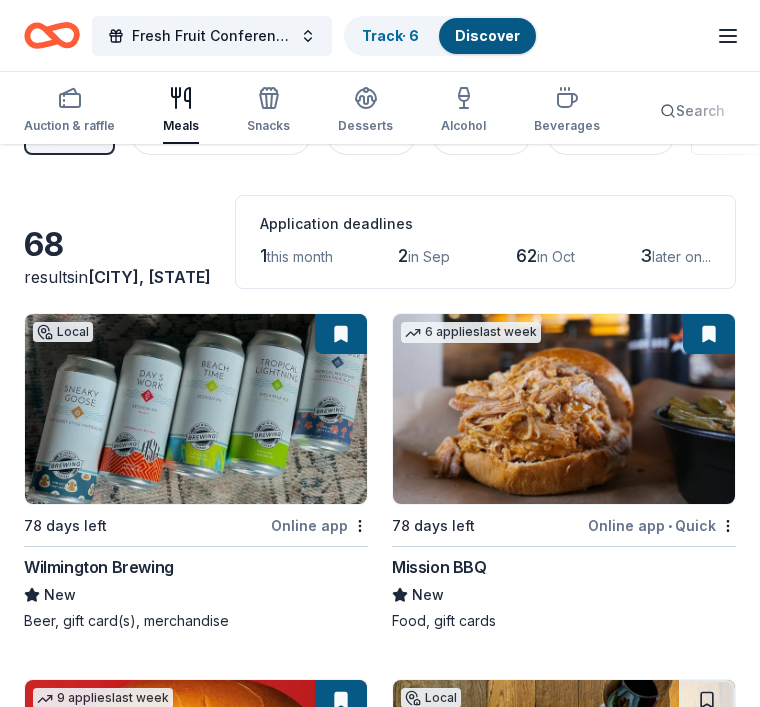 scroll, scrollTop: 49, scrollLeft: 0, axis: vertical 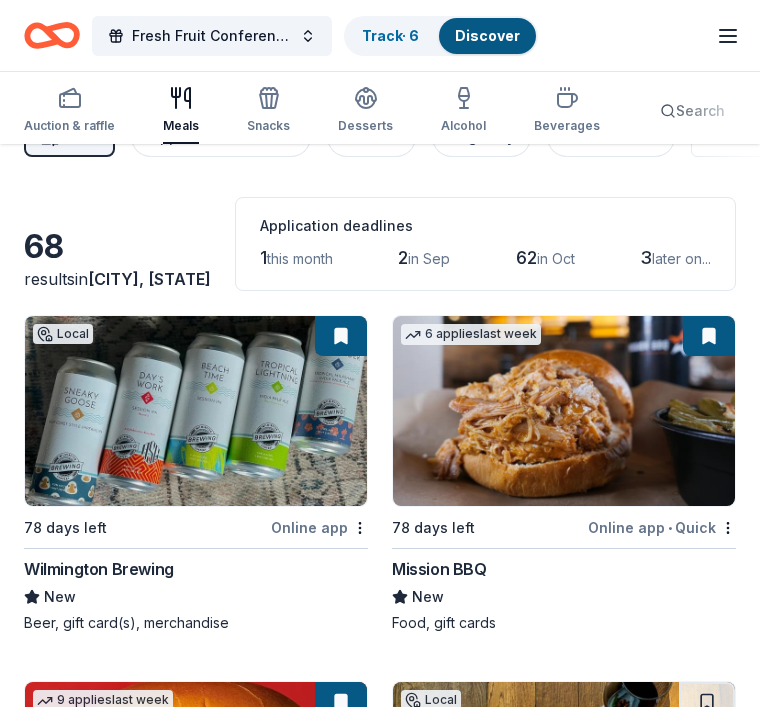 click on "Online app • Quick" at bounding box center [662, 527] 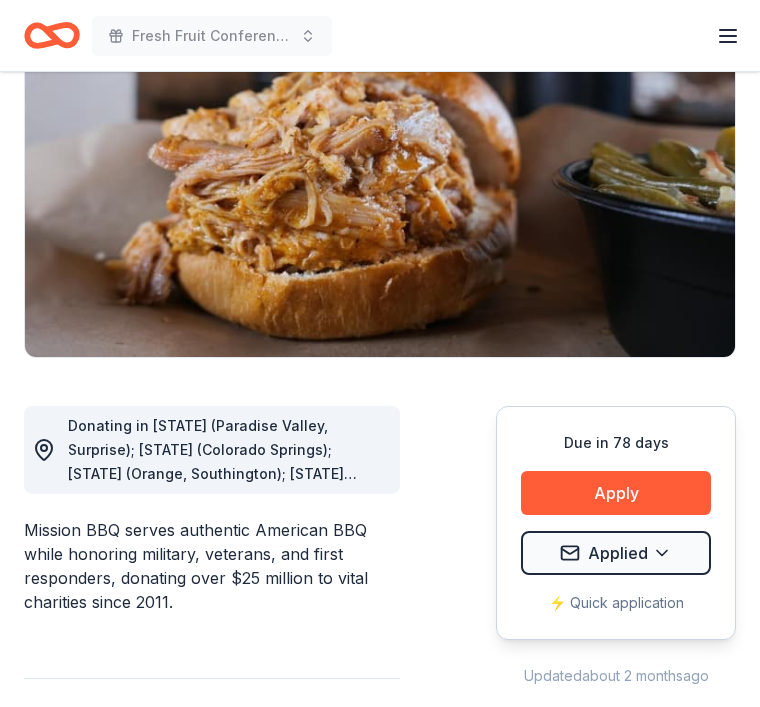 scroll, scrollTop: 250, scrollLeft: 0, axis: vertical 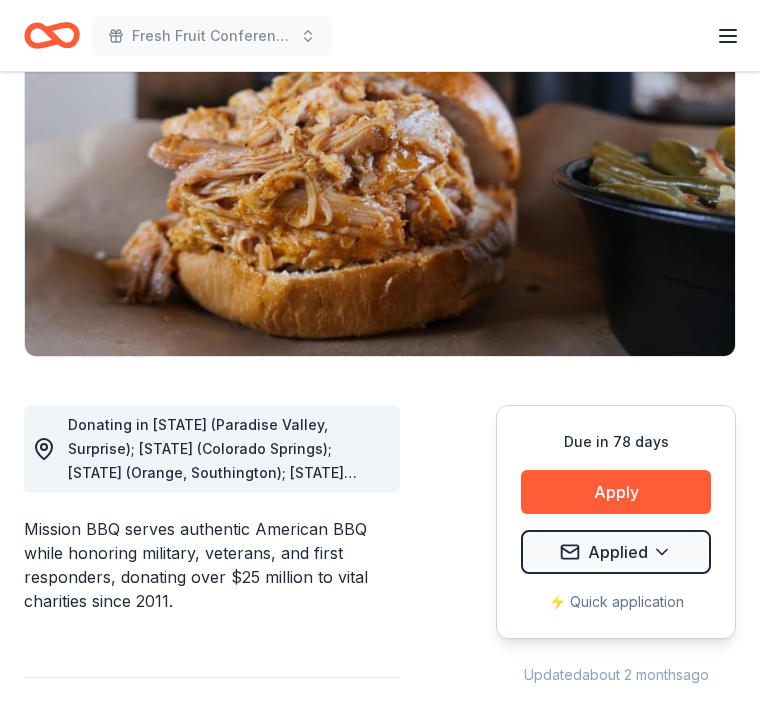 click on "Donating in AZ (Paradise Valley, Surprise); CO (Colorado Springs); CT (Orange, Southington); DE (Dover, Rehoboth Beach, Wilmington); FL; IA (Davenport); IL (Downer’s Grove, Gurnee, Naperville, Peoria, Rockford, Springfield); IN (Clarksville, Evansville, Fort Wayne, Merrillville, Mishawaka); KY (Bowling Green, St. Matthews); MD; MI (Grand Rapids, Northville, Sterling Heights, Troy); NC (Fayetteville, Greenville, Jacksonville, Wilmington); NJ (Deptford, Hamilton, Marlton, Sicklerville); NV (Henderson); NY (Albany, Henrietta); OH (Boardman, Brunswick, Canton, Dayton, Mason, Mentor, Niles, Parma, Westlake); OK (Oklahoma City, Tulsa); PA; SC (Columbia, North Myrtle Beach); TN (Chattanooga, Clarksville, Murfreesboro, Nashville); VA; WI (Brookfield, Green Bay, Kenosha, Madison, West Allis)" at bounding box center (226, 450) 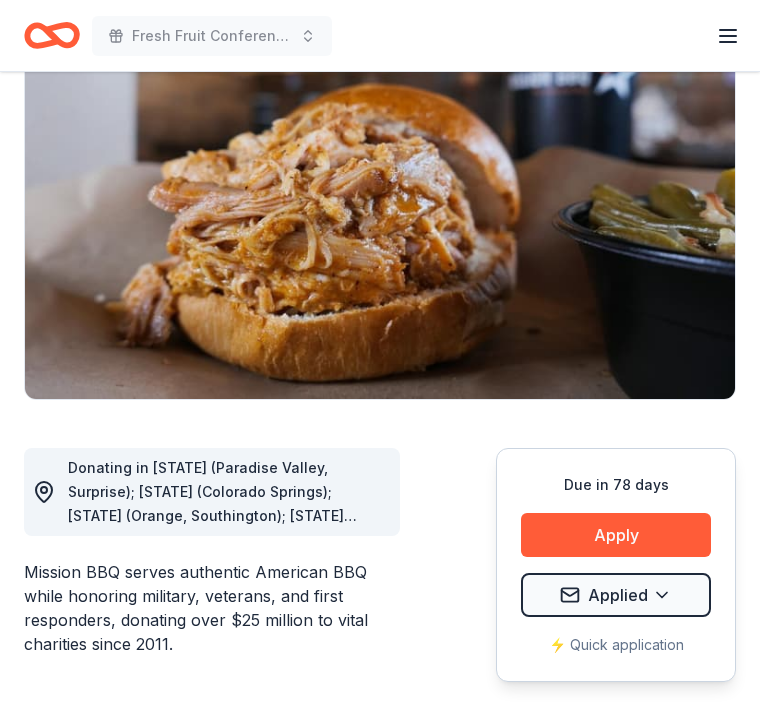 scroll, scrollTop: 0, scrollLeft: 0, axis: both 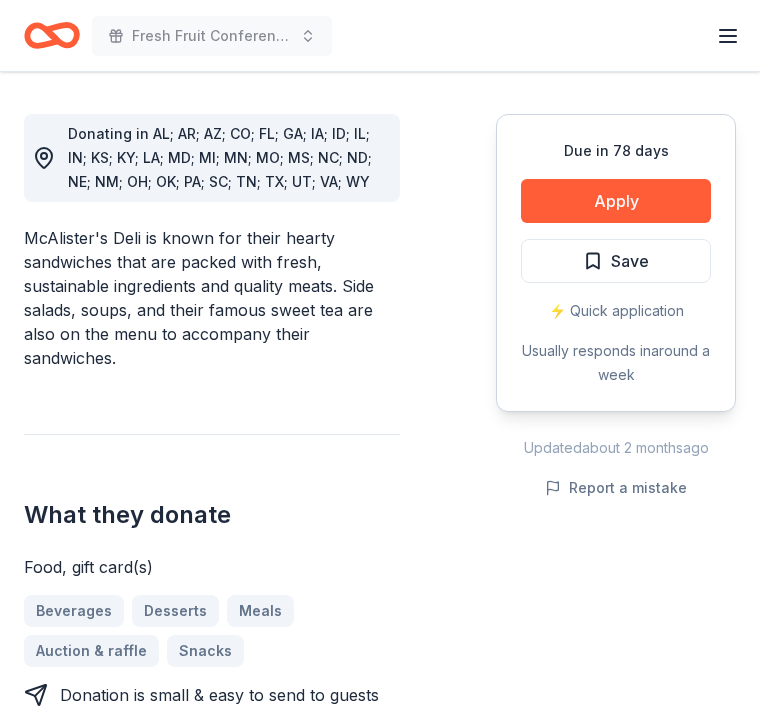 click on "Apply" at bounding box center (616, 201) 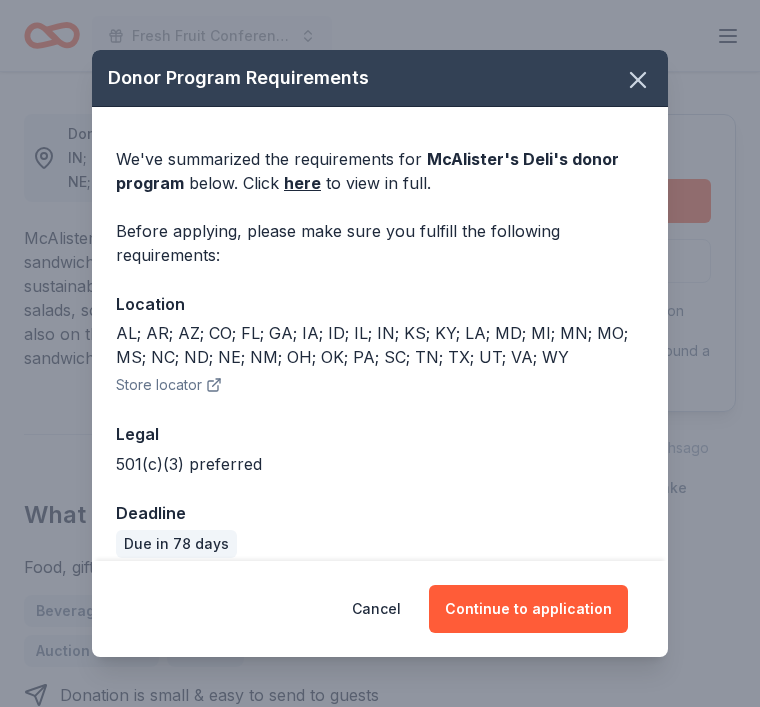 click on "Continue to application" at bounding box center (528, 609) 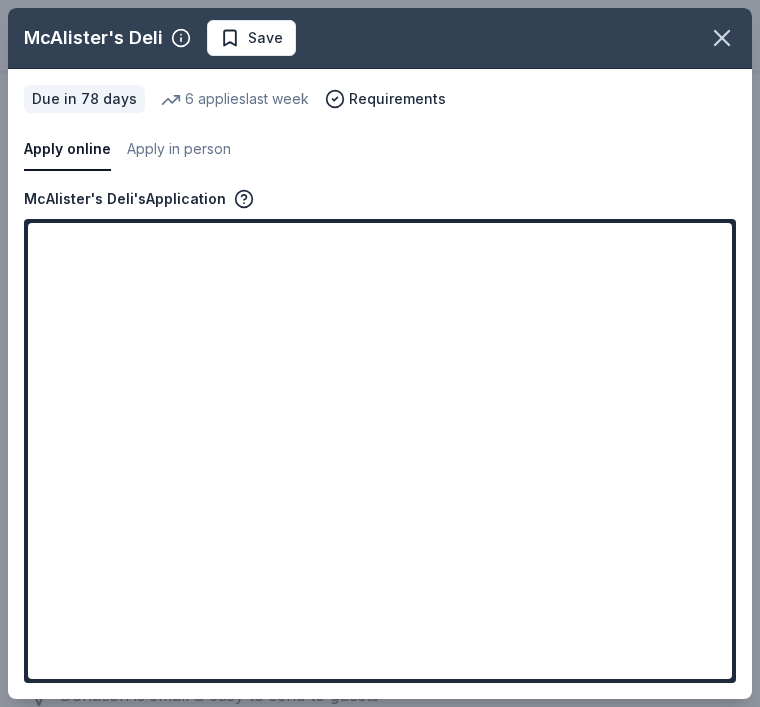 click 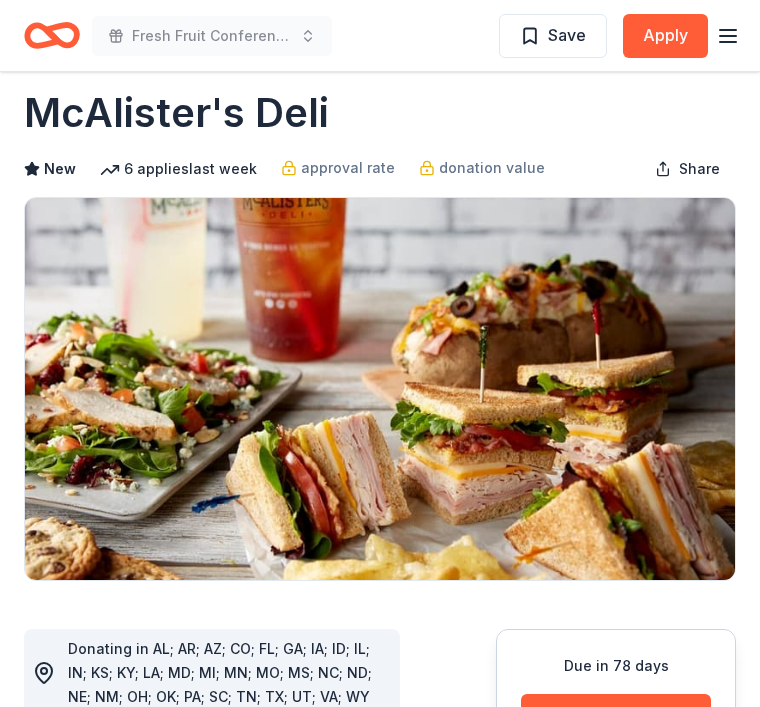 scroll, scrollTop: 0, scrollLeft: 0, axis: both 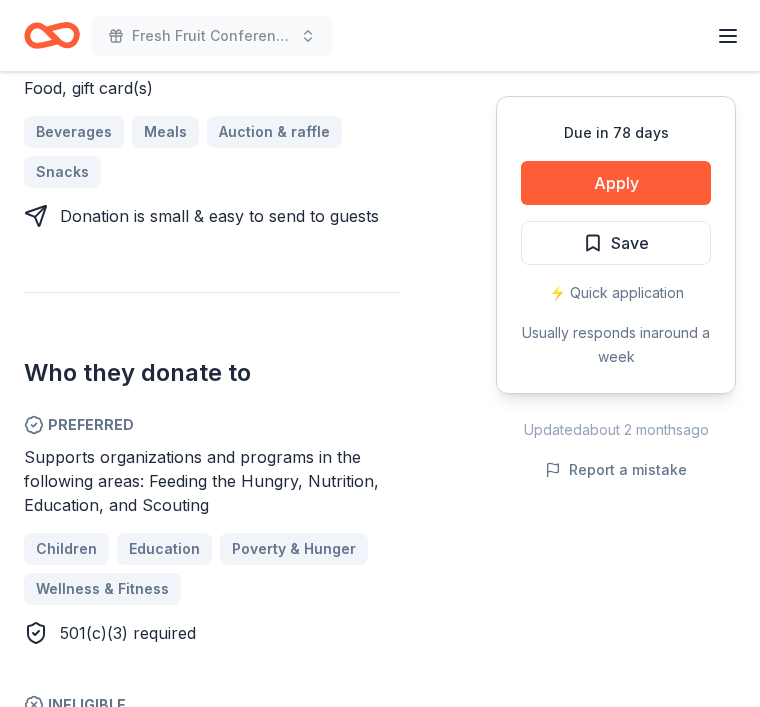 click on "Apply" at bounding box center [616, 183] 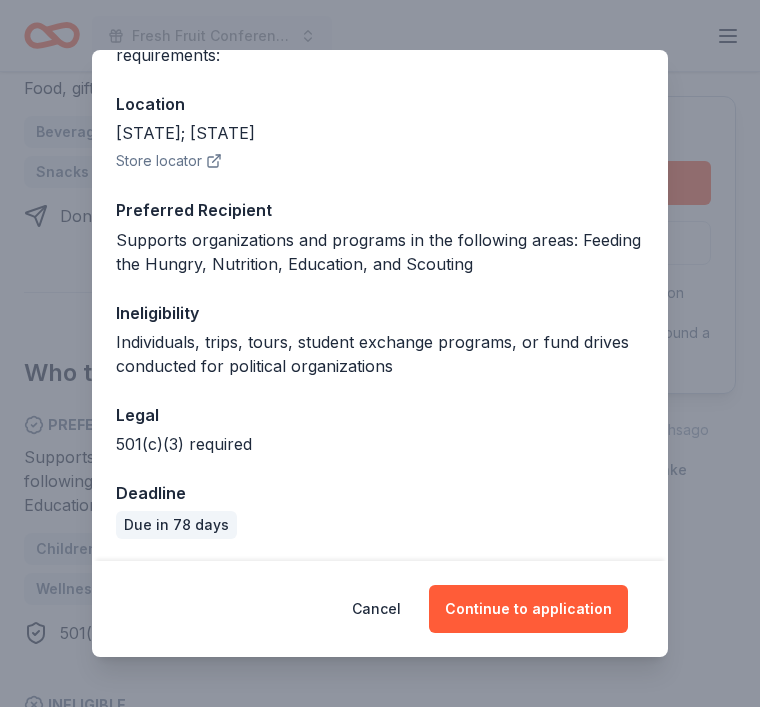 scroll, scrollTop: 199, scrollLeft: 0, axis: vertical 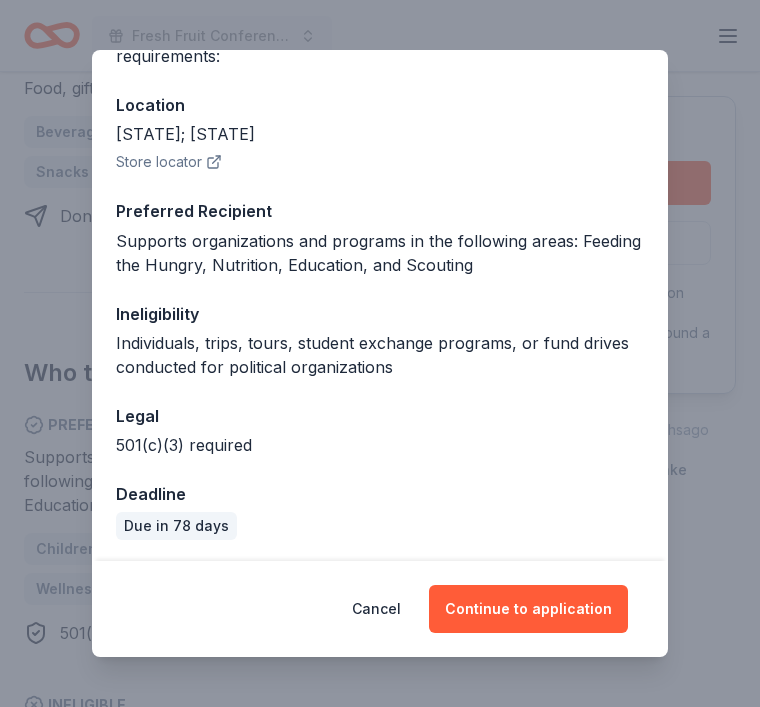 click on "Continue to application" at bounding box center (528, 609) 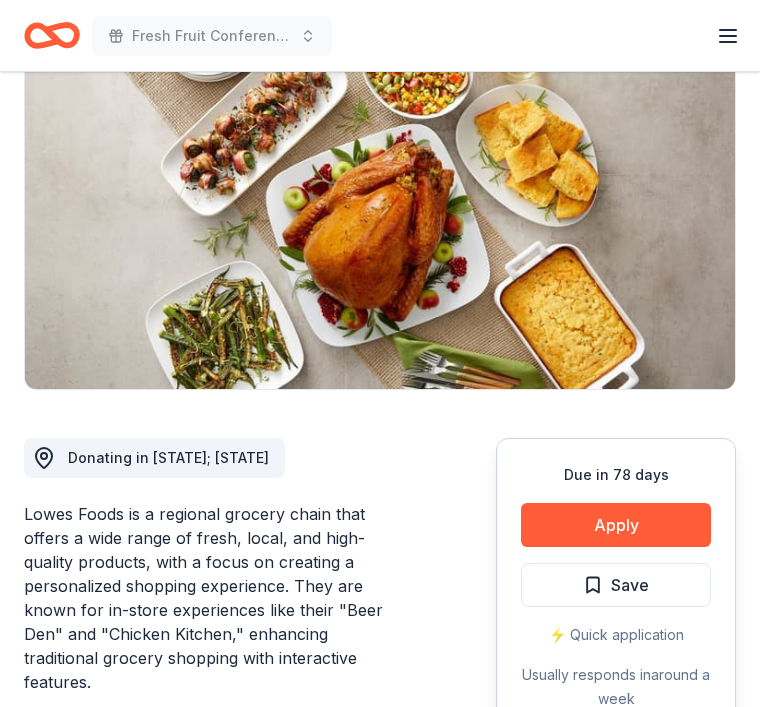 scroll, scrollTop: 218, scrollLeft: 0, axis: vertical 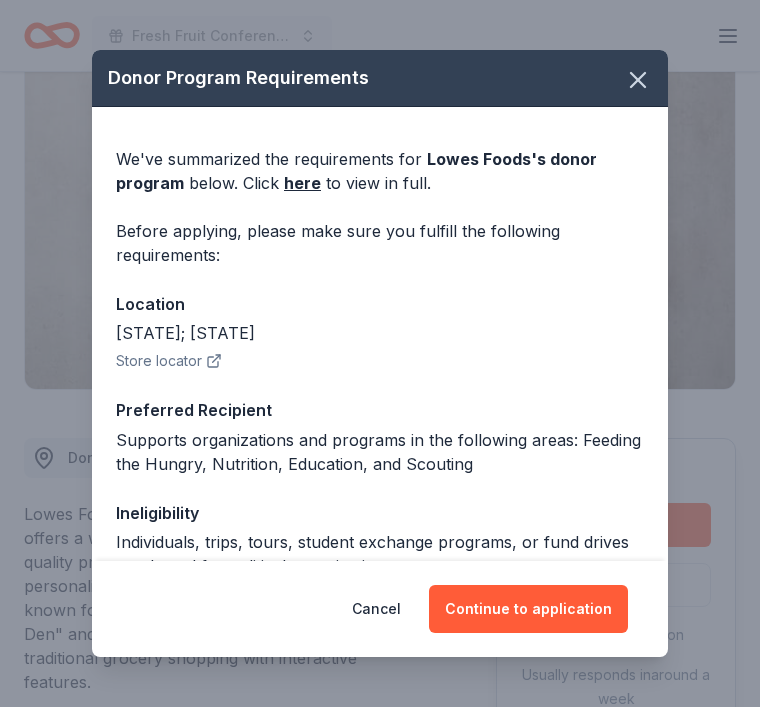 click on "Continue to application" at bounding box center (528, 609) 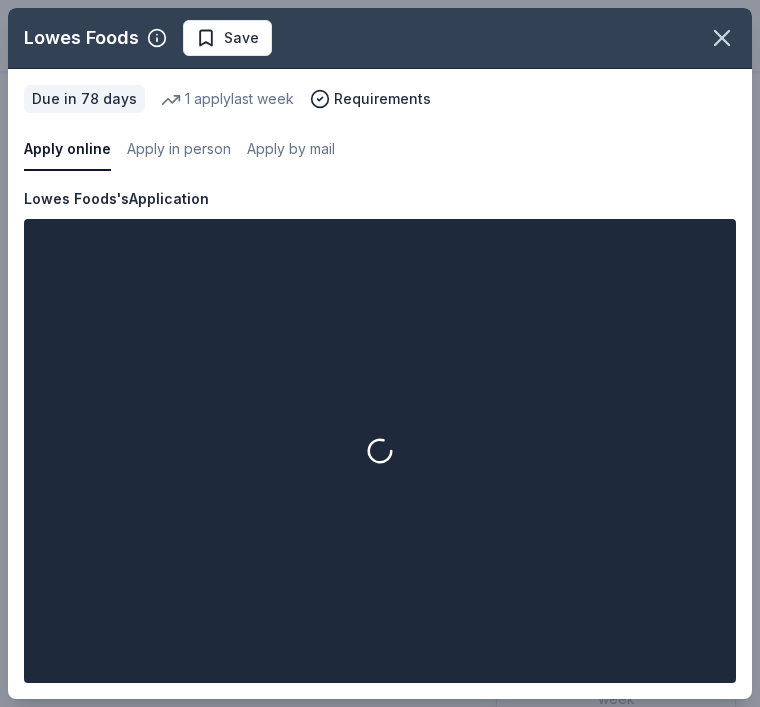 click 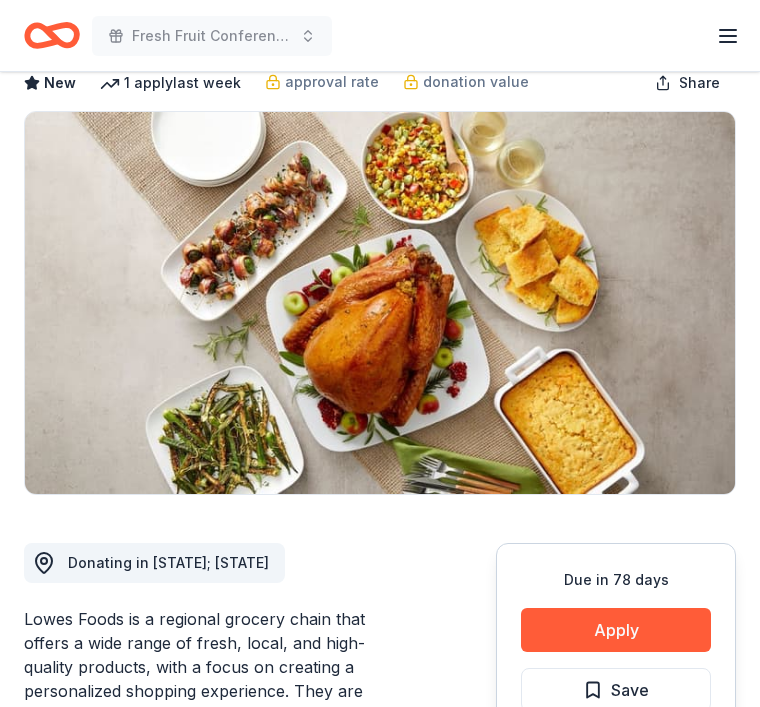 scroll, scrollTop: 0, scrollLeft: 0, axis: both 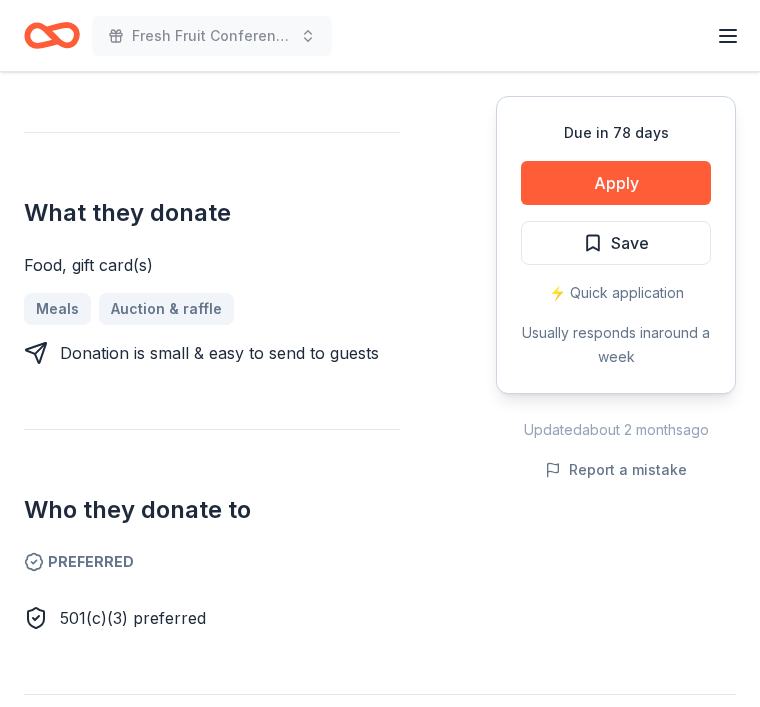 click on "Apply" at bounding box center [616, 183] 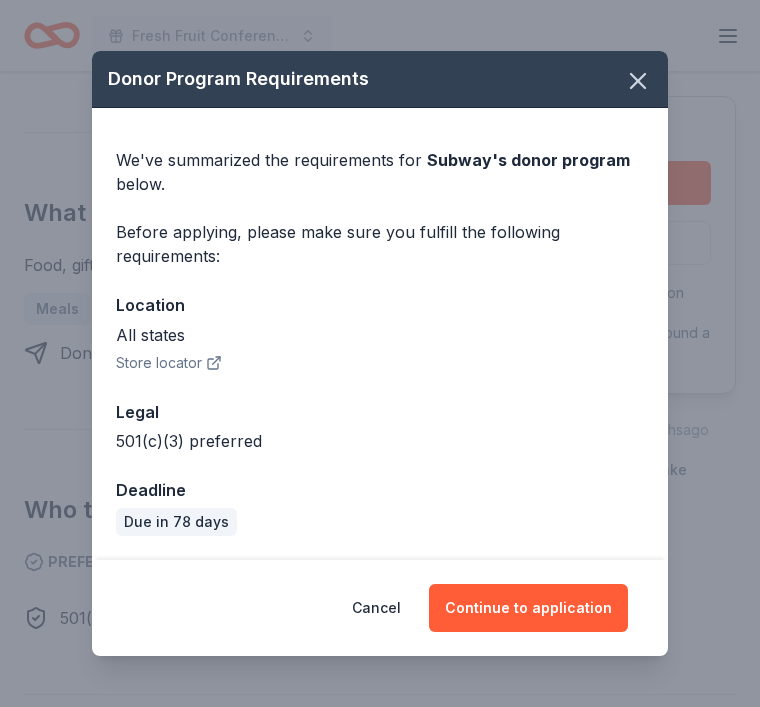 click 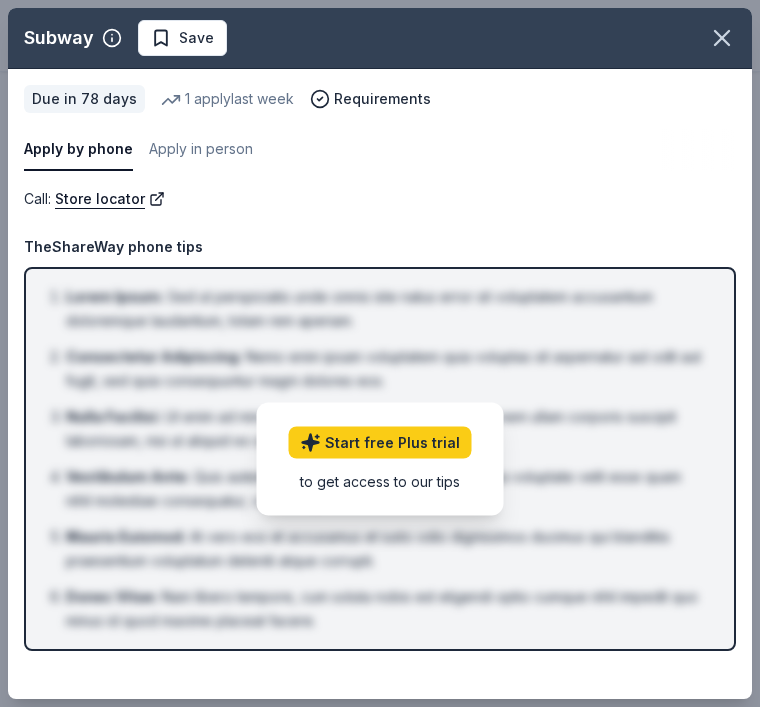click 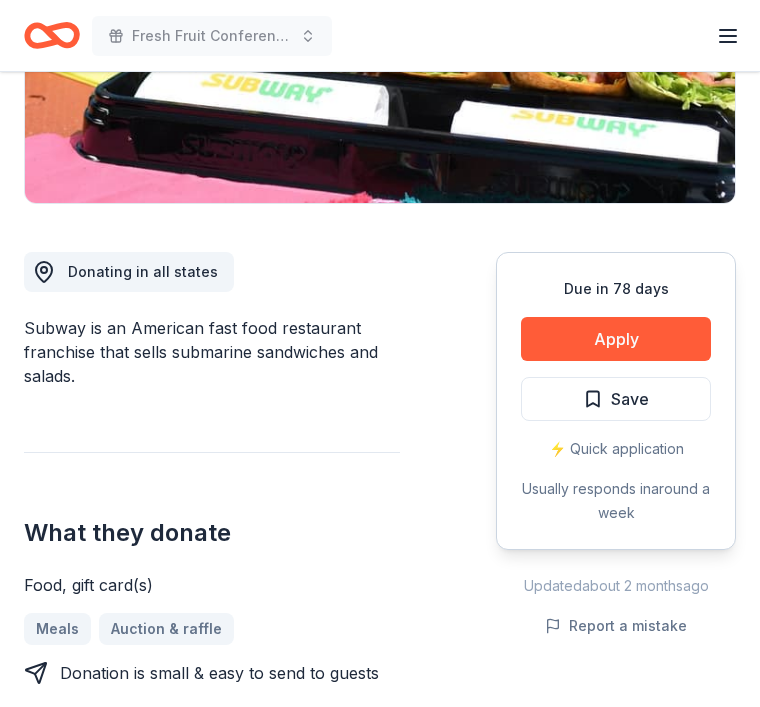 scroll, scrollTop: 400, scrollLeft: 0, axis: vertical 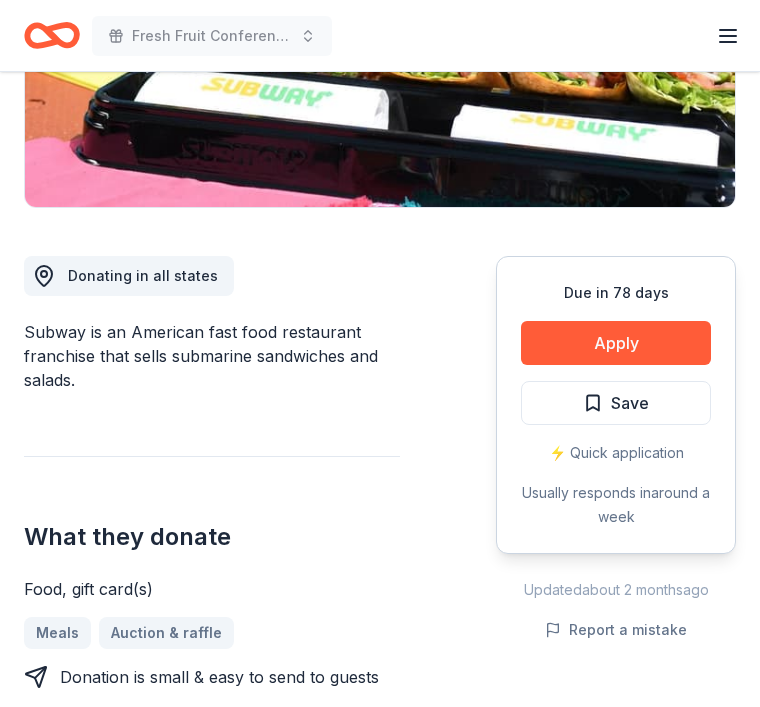 click on "Apply" at bounding box center (616, 343) 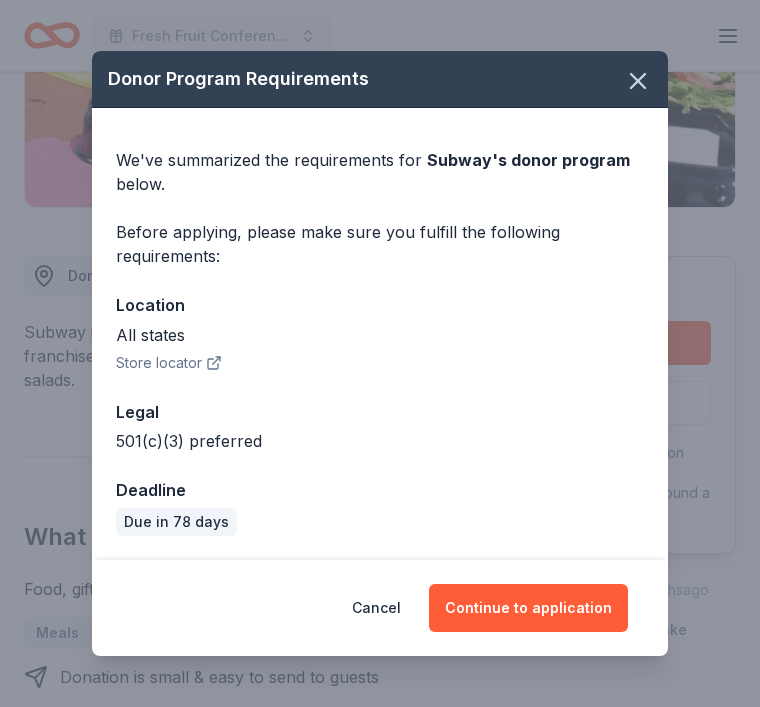 click on "Continue to application" at bounding box center [528, 608] 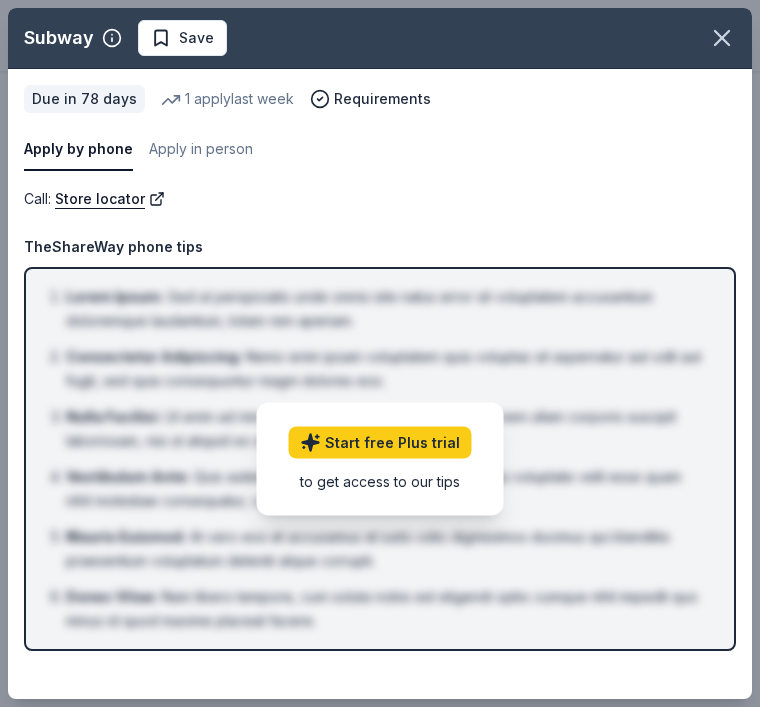 click 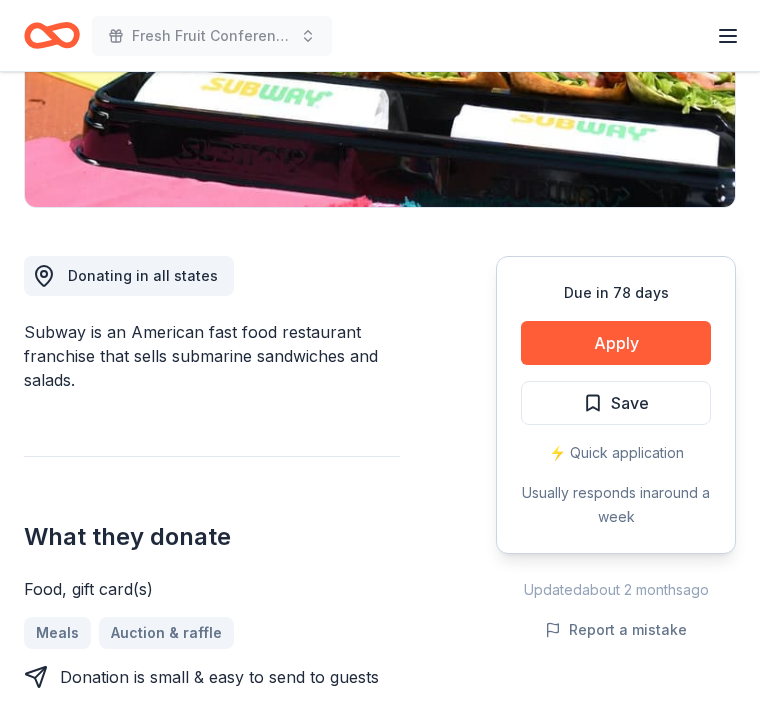 scroll, scrollTop: 392, scrollLeft: 0, axis: vertical 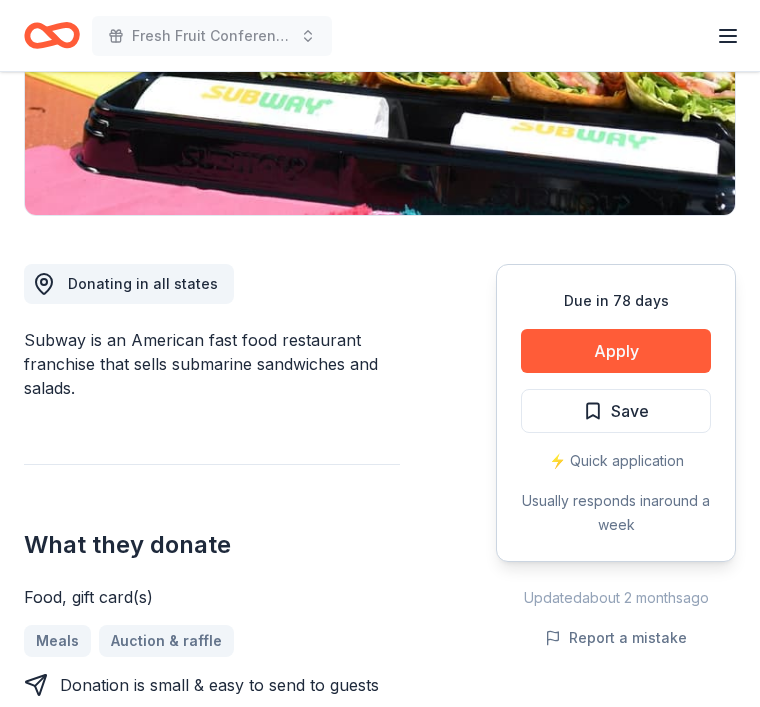 click on "Apply" at bounding box center (616, 351) 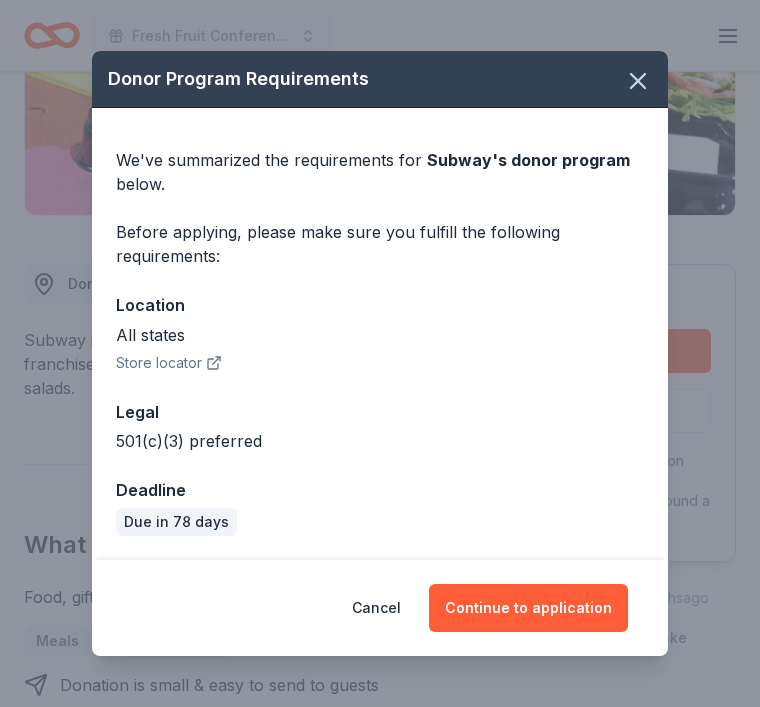 click on "Continue to application" at bounding box center (528, 608) 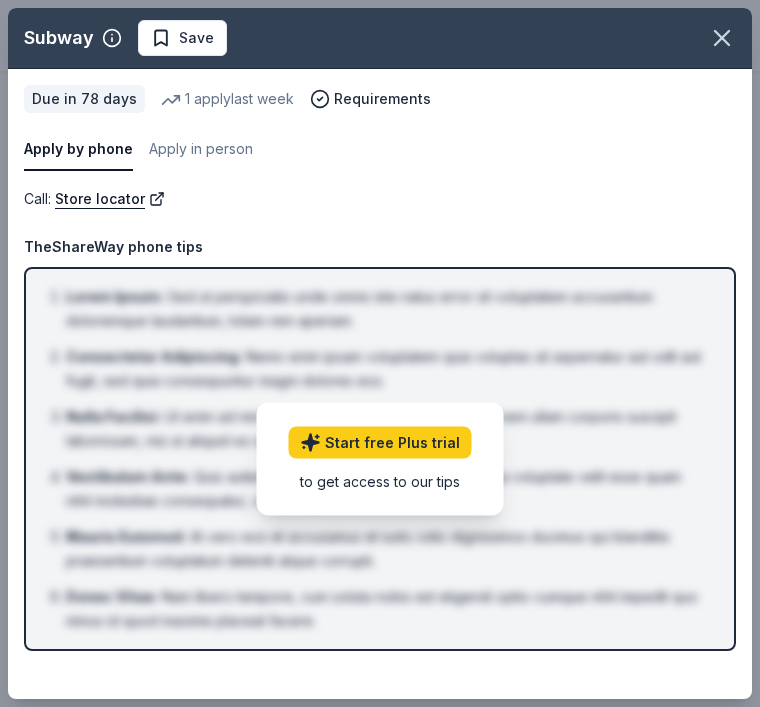 click 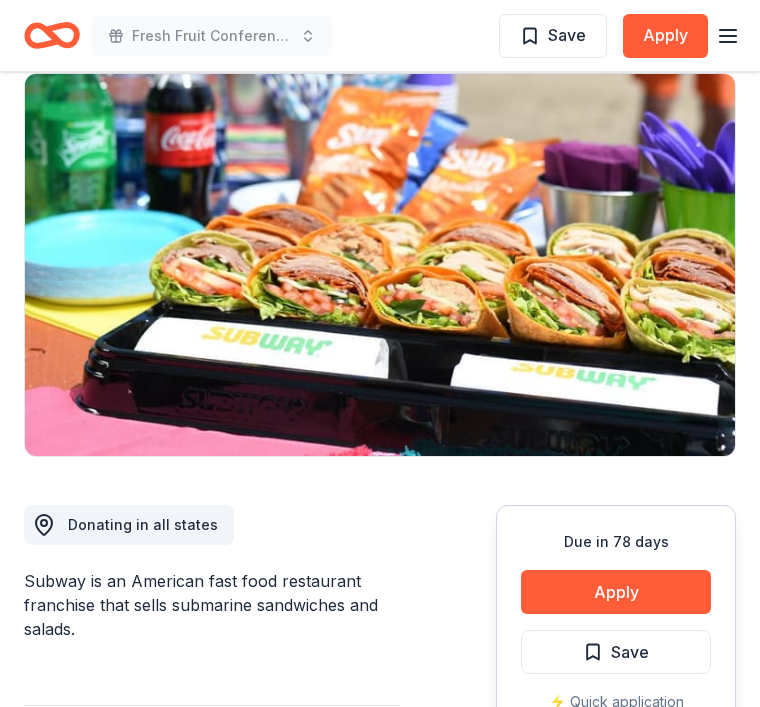scroll, scrollTop: 0, scrollLeft: 0, axis: both 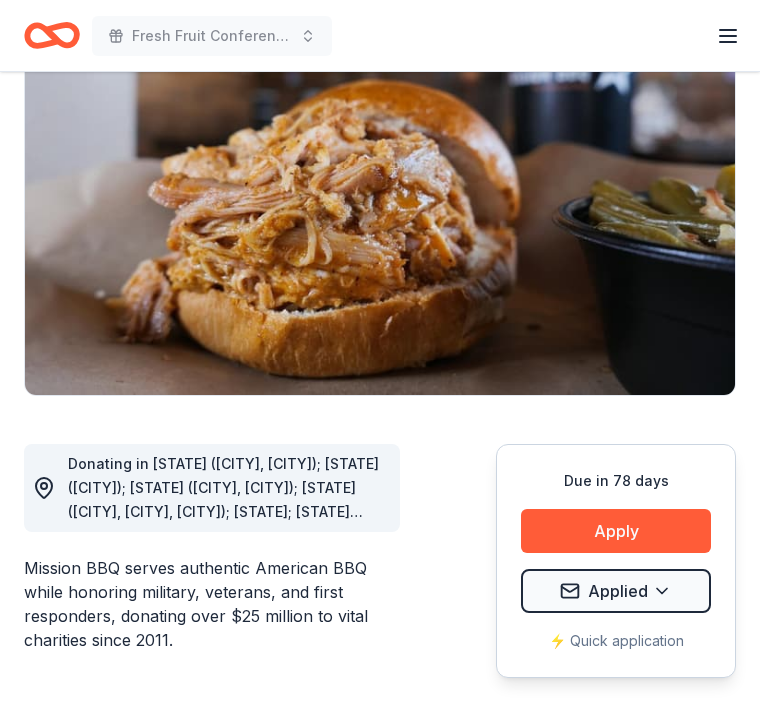 click 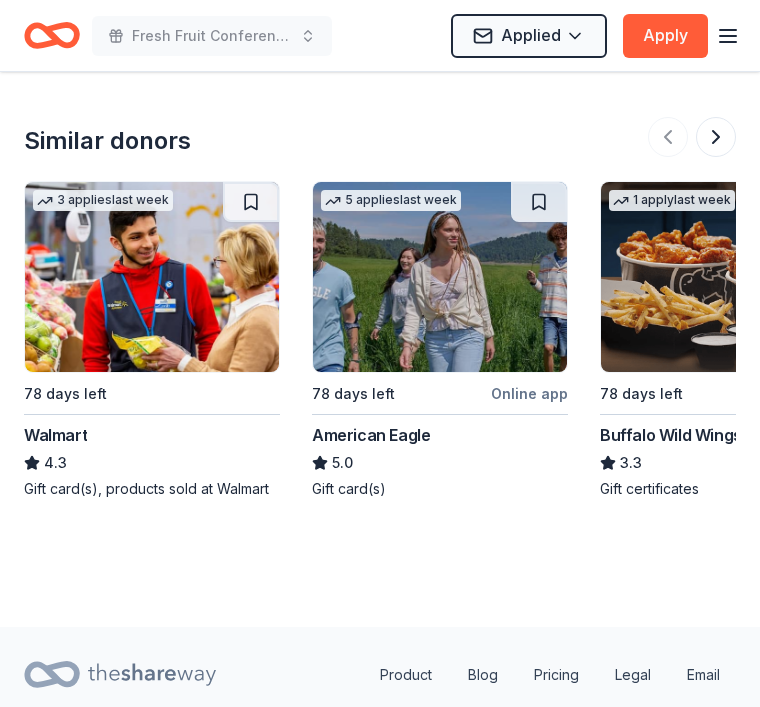 scroll, scrollTop: 2156, scrollLeft: 0, axis: vertical 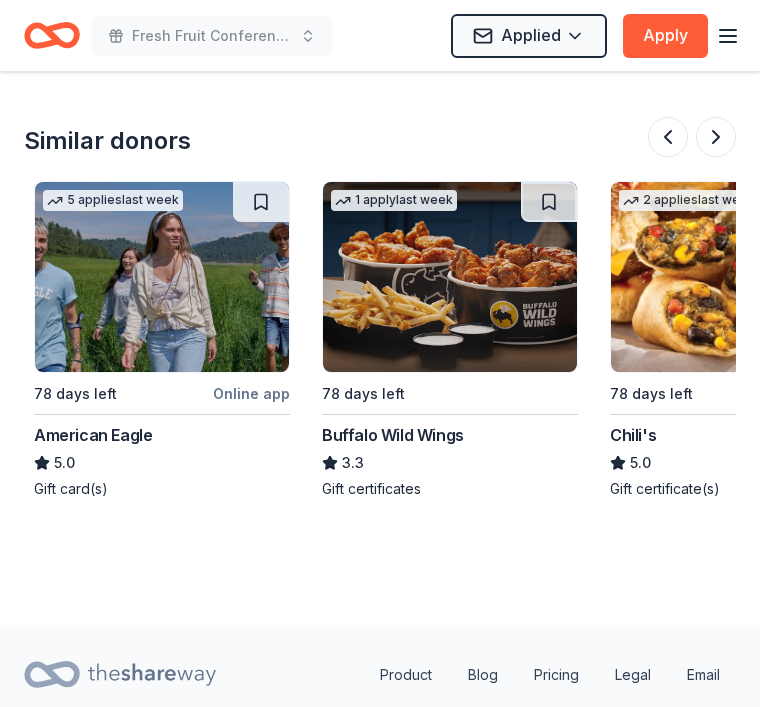 click at bounding box center (450, 277) 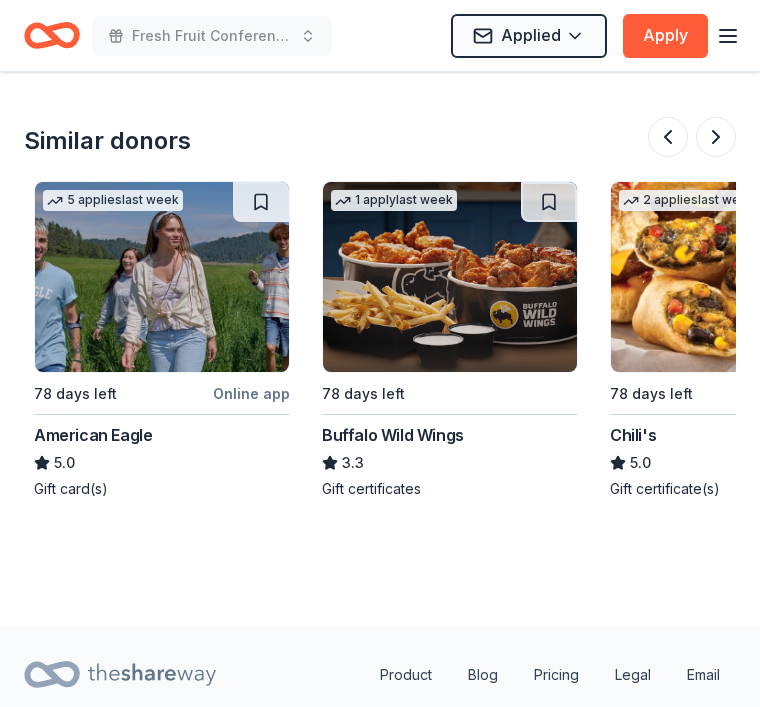 scroll, scrollTop: 2220, scrollLeft: 0, axis: vertical 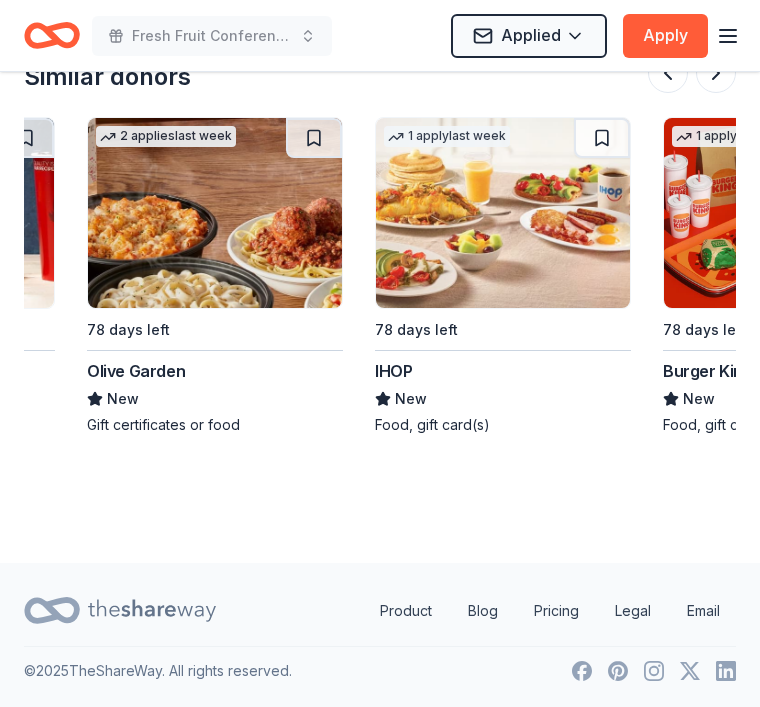 click on "Mission BBQ New 6   applies  last week approval rate donation value Share Donating in AZ (Paradise Valley, Surprise); CO (Colorado Springs); CT (Orange, Southington); DE (Dover, Rehoboth Beach, Wilmington); FL; IA (Davenport); IL (Downer’s Grove, Gurnee, Naperville, Peoria, Rockford, Springfield); IN (Clarksville, Evansville, Fort Wayne, Merrillville, Mishawaka); KY (Bowling Green, St. Matthews); MD; MI (Grand Rapids, Northville, Sterling Heights, Troy); NC (Fayetteville, Greenville, Jacksonville, Wilmington); NJ (Deptford, Hamilton, Marlton, Sicklerville); NV (Henderson); NY (Albany, Henrietta); OH (Boardman, Brunswick, Canton, Dayton, Mason, Mentor, Niles, Parma, Westlake); OK (Oklahoma City, Tulsa); PA; SC (Columbia, North Myrtle Beach); TN (Chattanooga, Clarksville, Murfreesboro, Nashville); VA; WI (Brookfield, Green Bay, Kenosha, Madison, West Allis) What they donate Food, gift cards Meals Auction & raffle Donation is small & easy to send to guests Who they donate to  Preferred 501(c)(3) preferred  ago" at bounding box center [380, -793] 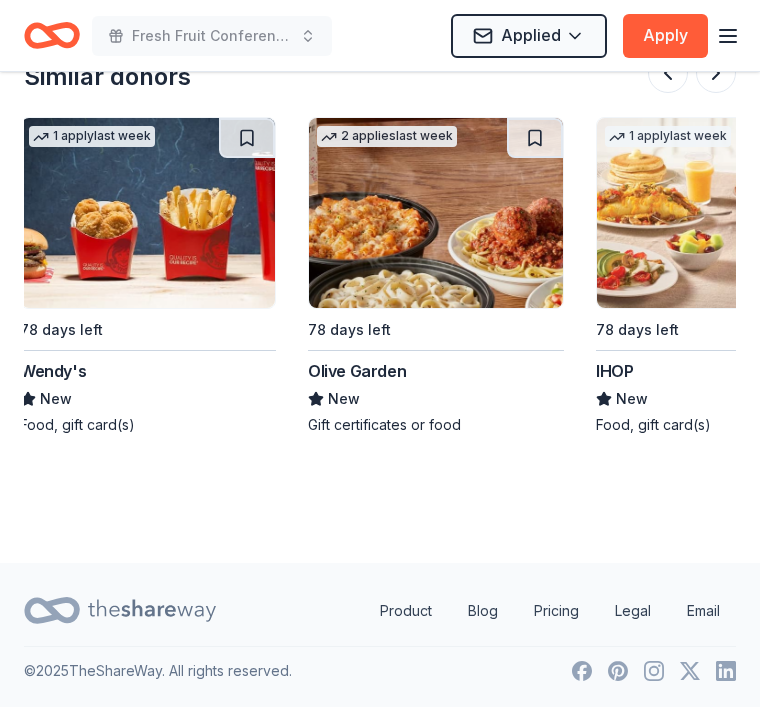 scroll, scrollTop: 0, scrollLeft: 1442, axis: horizontal 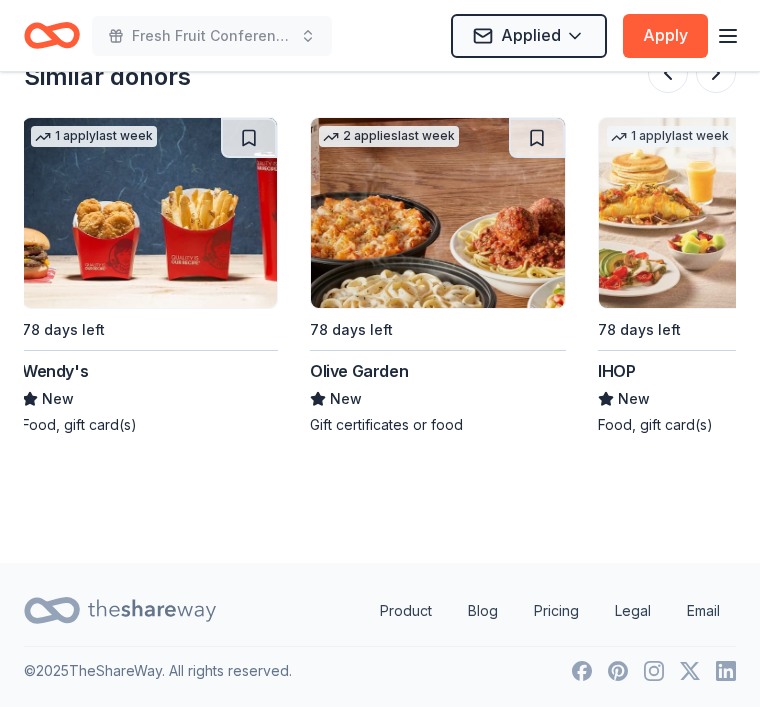 click at bounding box center (438, 213) 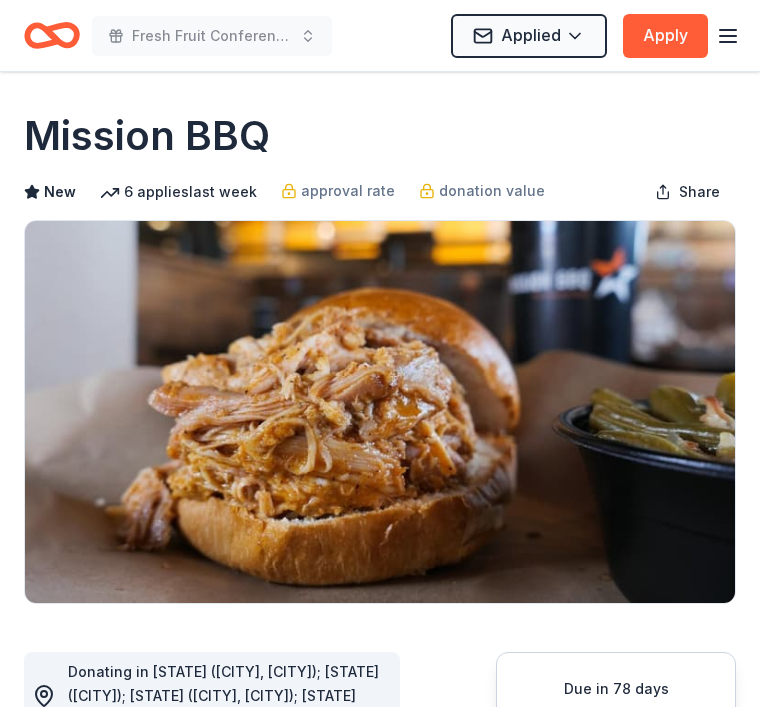 scroll, scrollTop: 0, scrollLeft: 0, axis: both 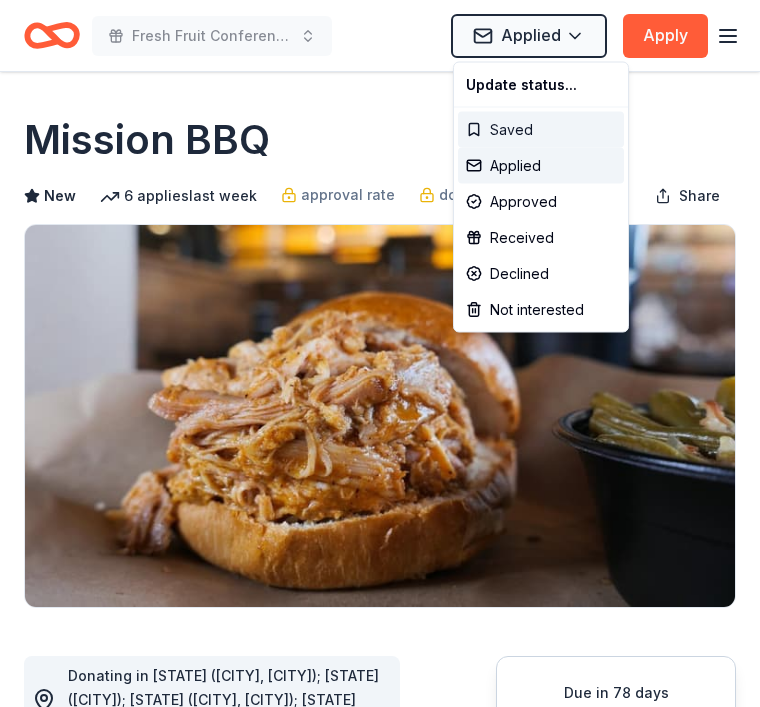 click on "Saved" at bounding box center (541, 130) 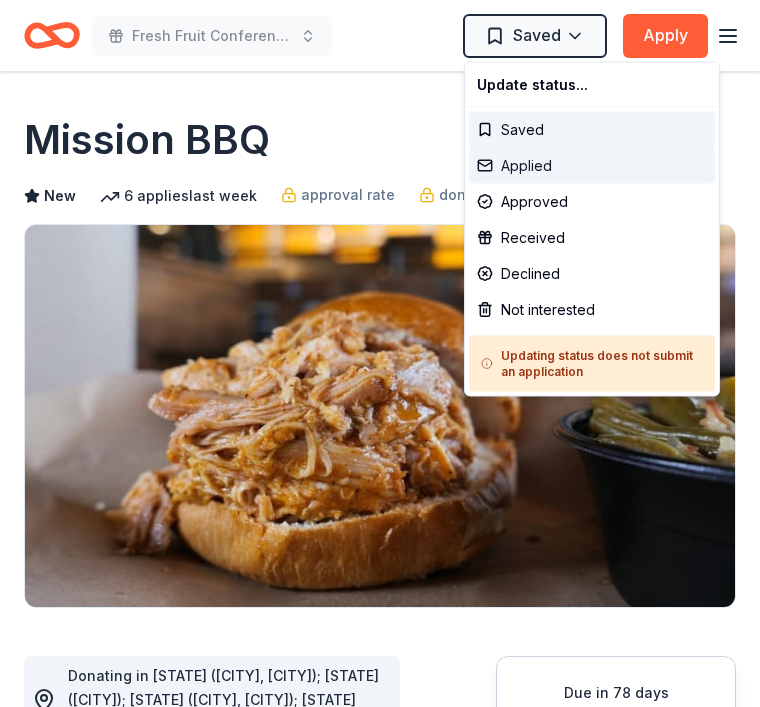 click on "Applied" at bounding box center (592, 166) 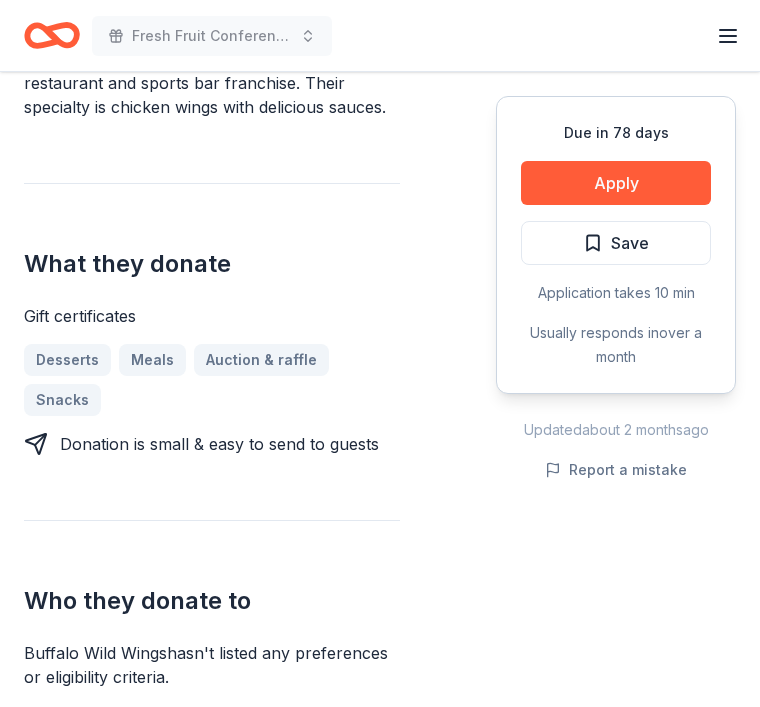 scroll, scrollTop: 670, scrollLeft: 0, axis: vertical 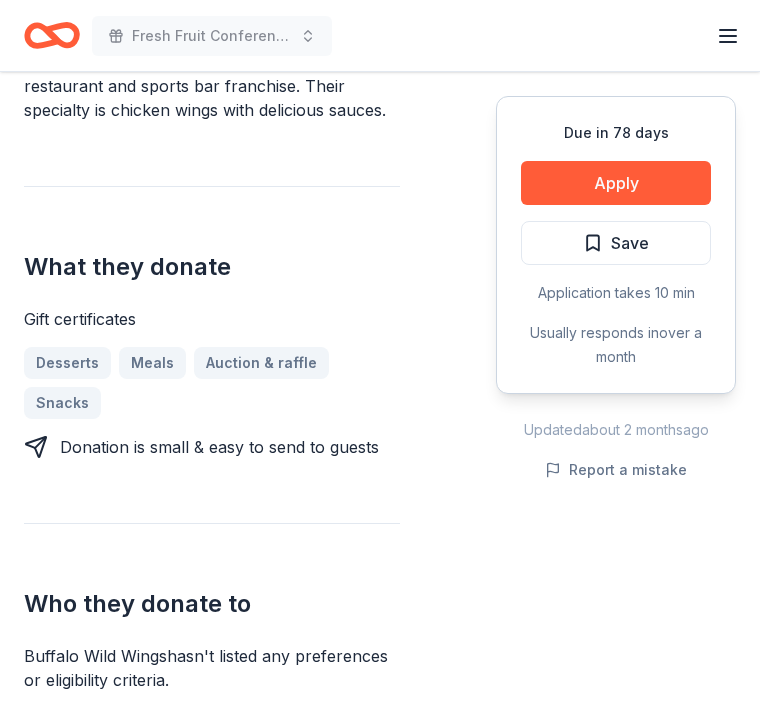 click on "Apply" at bounding box center [616, 183] 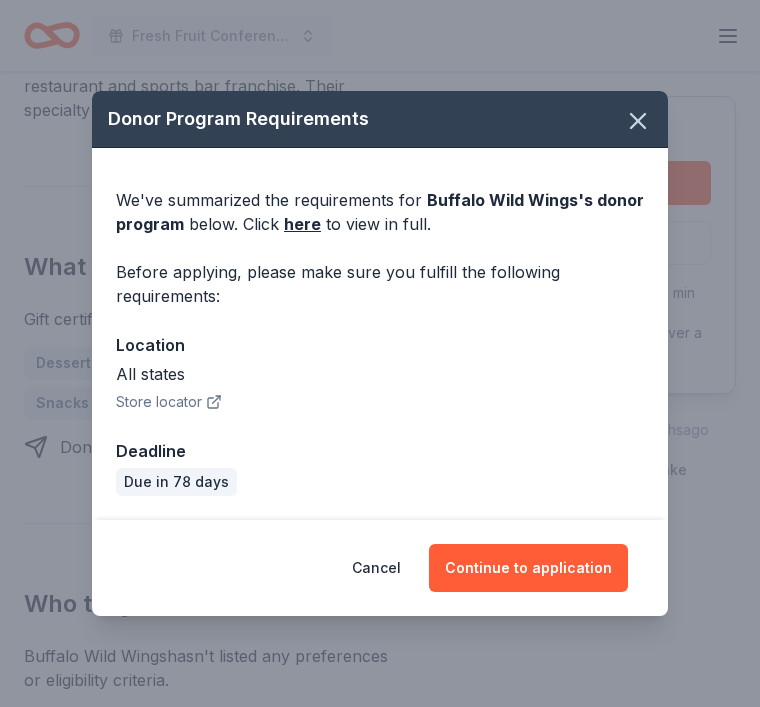 click on "Continue to application" at bounding box center [528, 568] 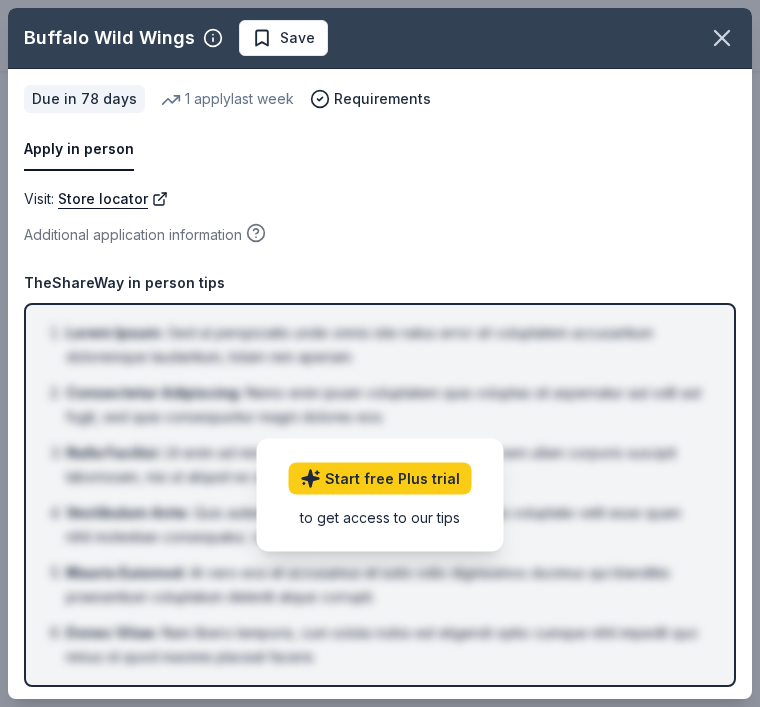 click 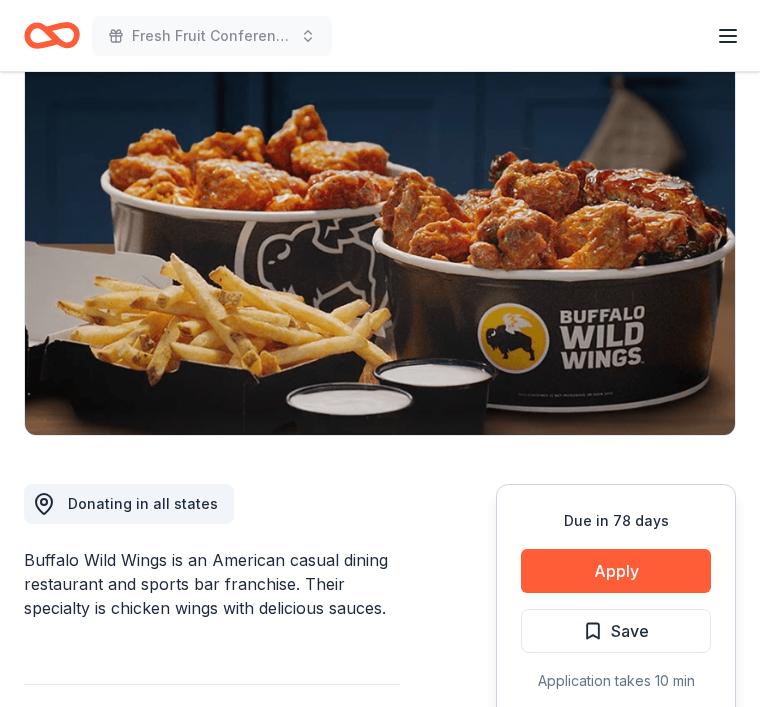 scroll, scrollTop: 0, scrollLeft: 0, axis: both 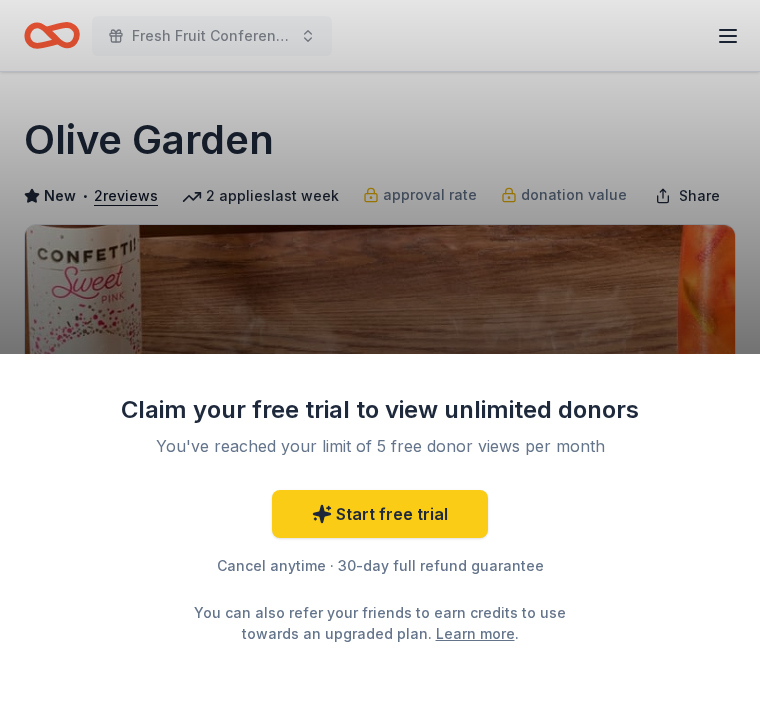 click on "Claim your free trial to view unlimited donors You've reached your limit of 5 free donor views per month Start free  trial Cancel anytime · 30-day full refund guarantee You can also refer your friends to earn credits to use towards an upgraded plan.   Learn more ." at bounding box center [380, 353] 